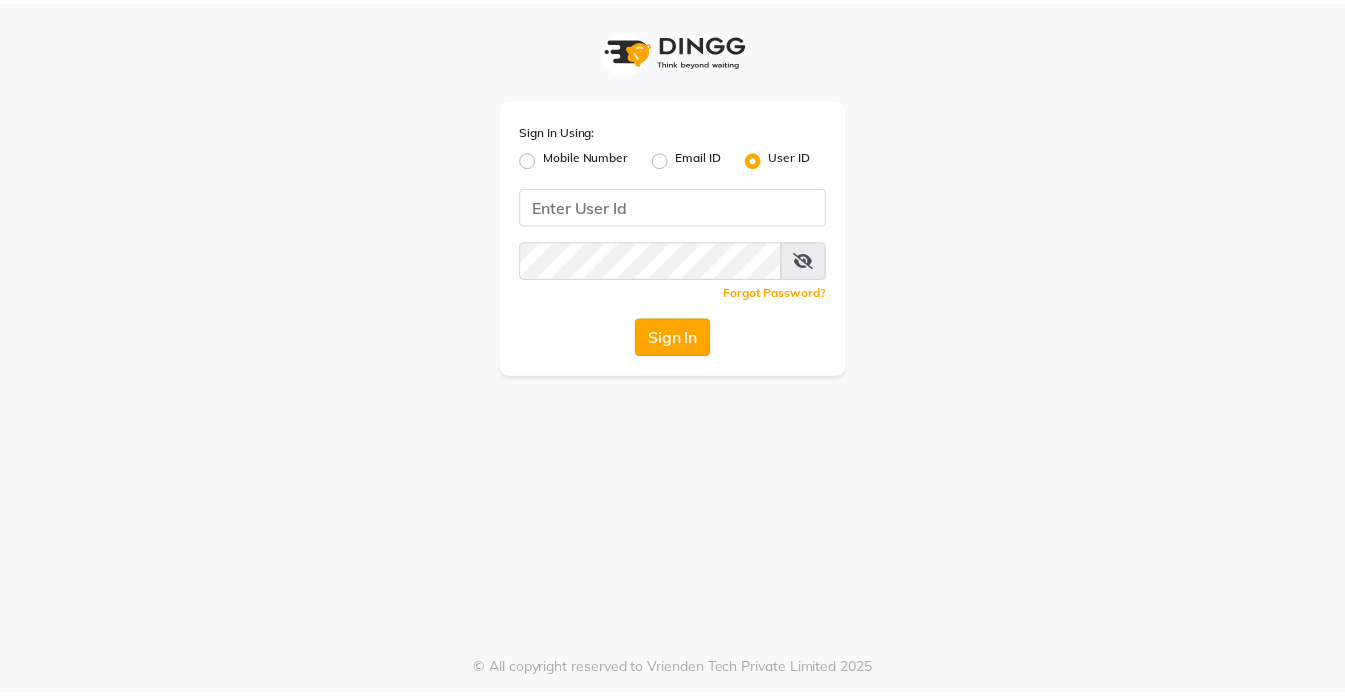 scroll, scrollTop: 0, scrollLeft: 0, axis: both 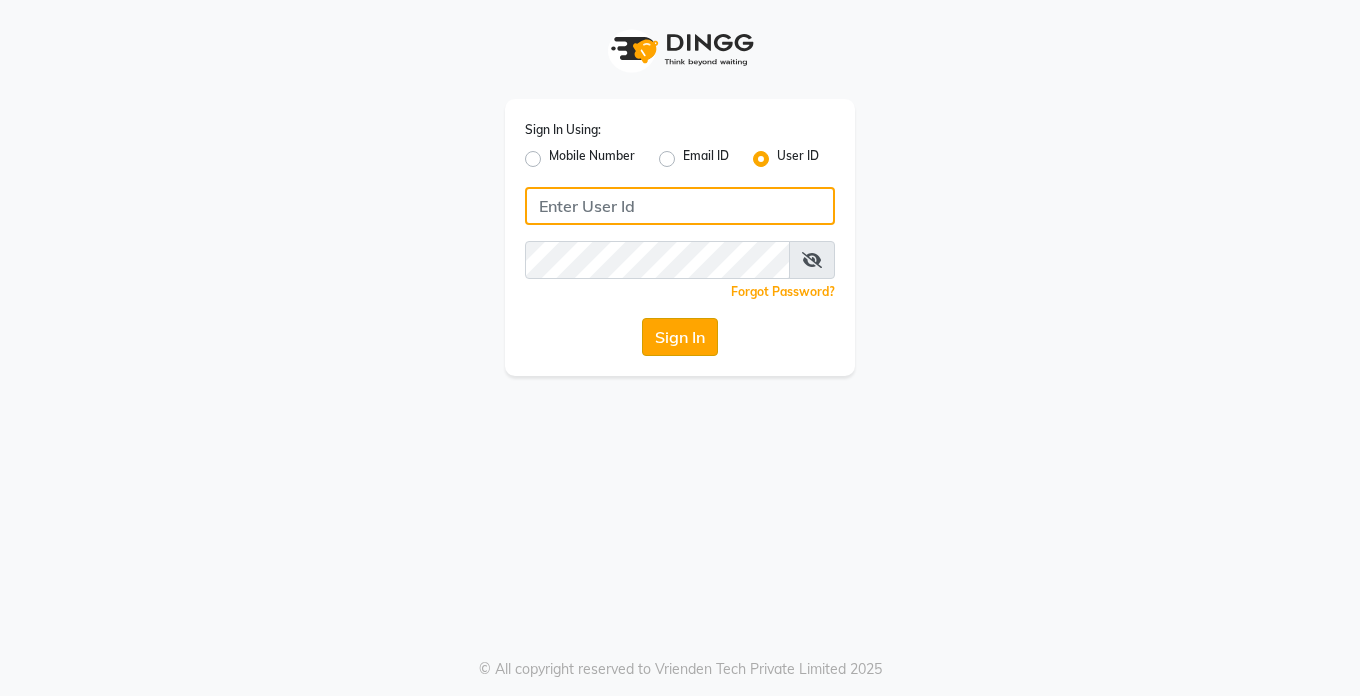 type on "Dedios123" 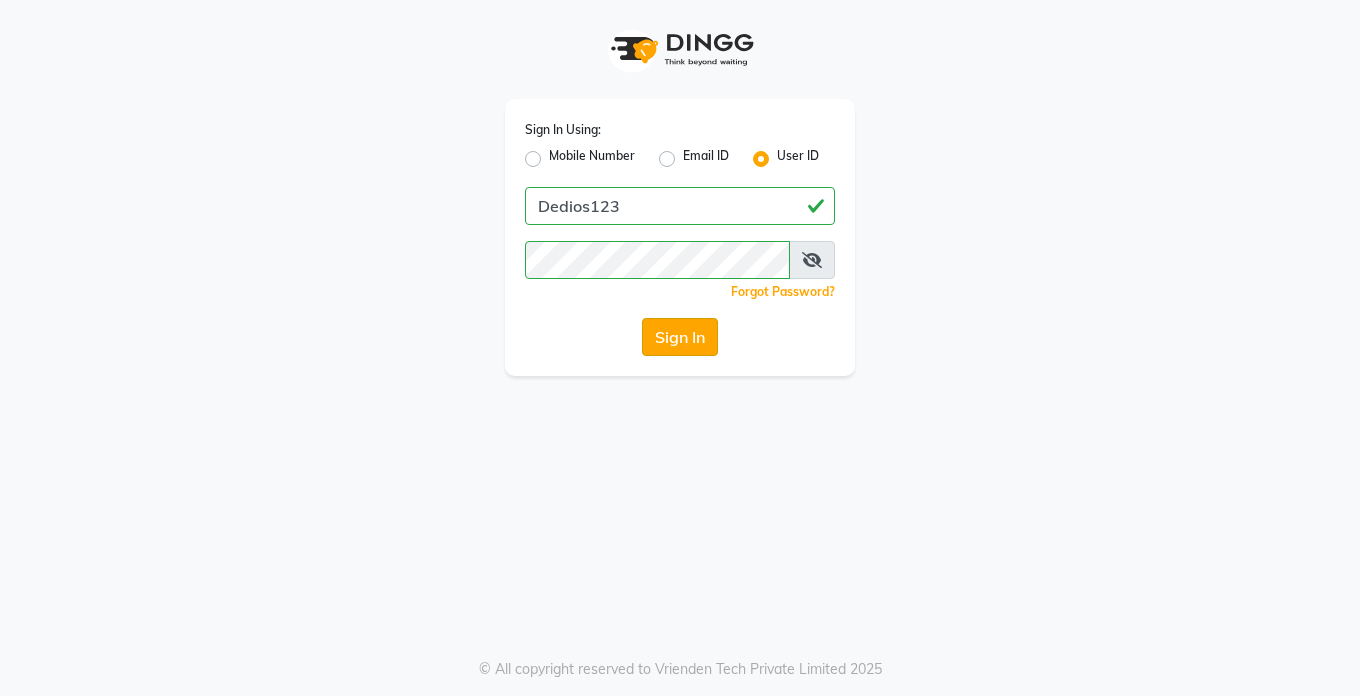 click on "Sign In" 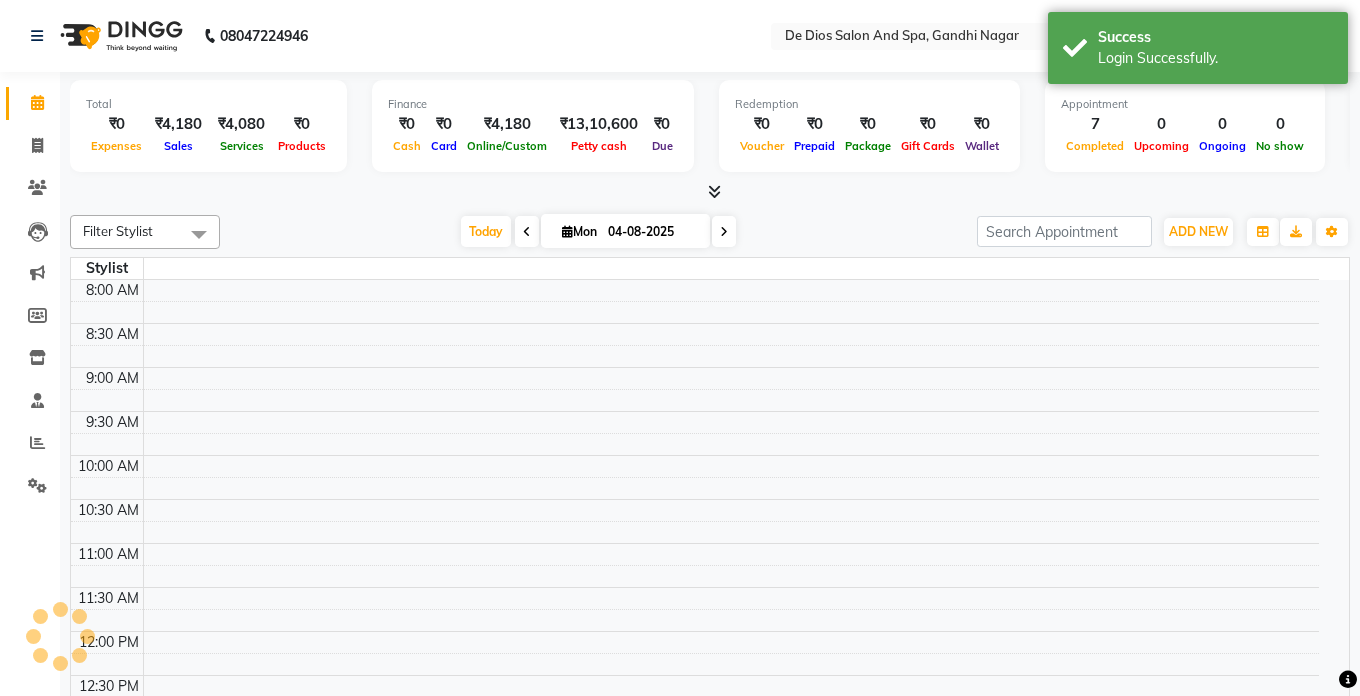 select on "en" 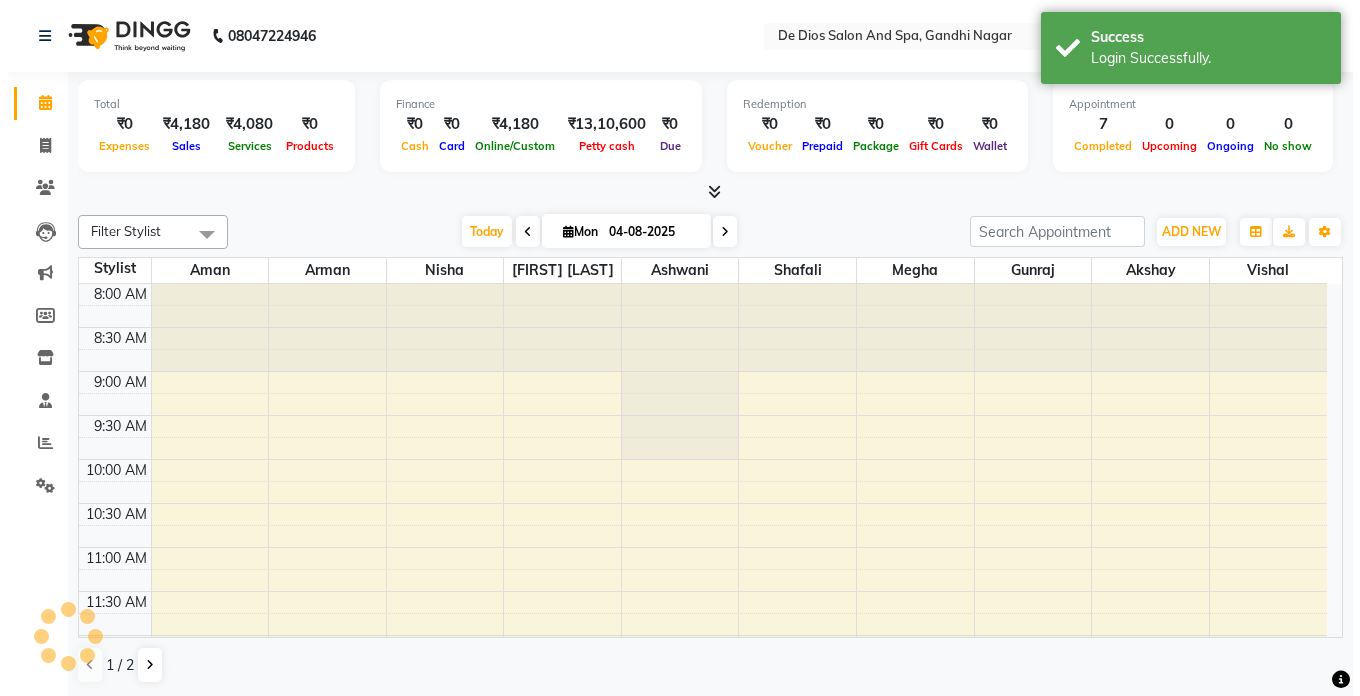 scroll, scrollTop: 0, scrollLeft: 0, axis: both 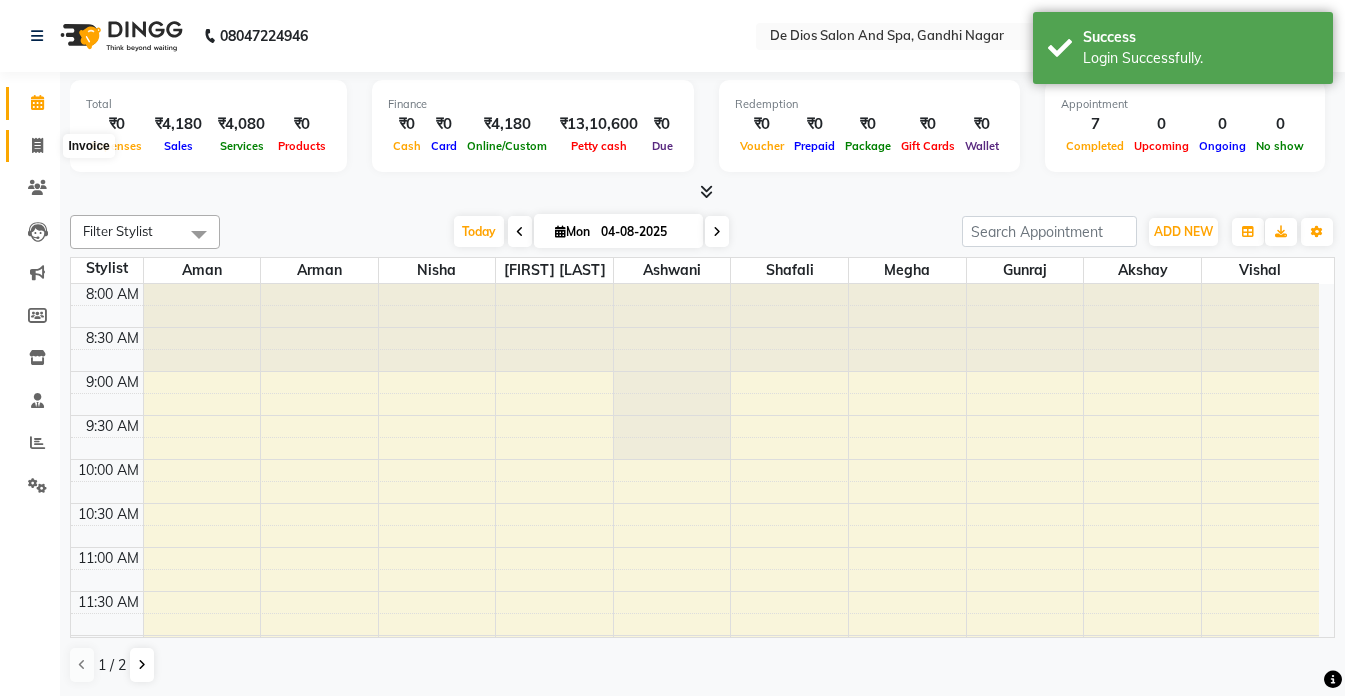 click 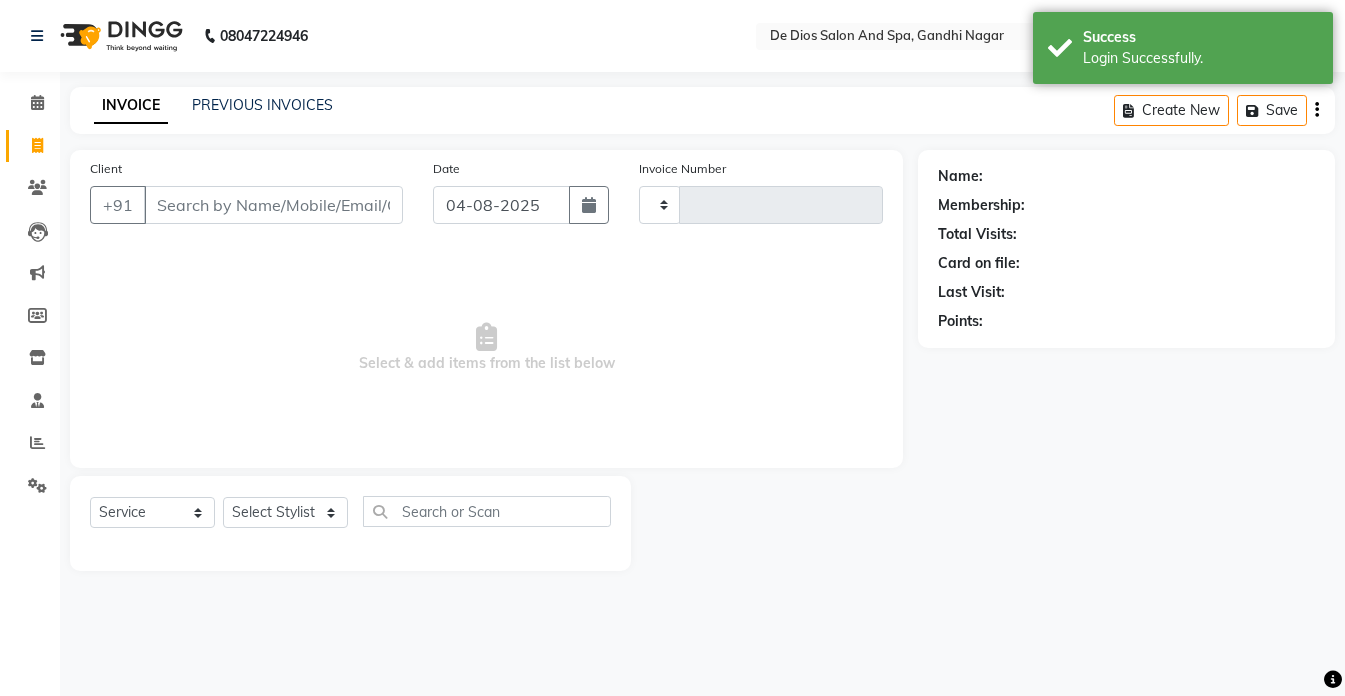 type on "2062" 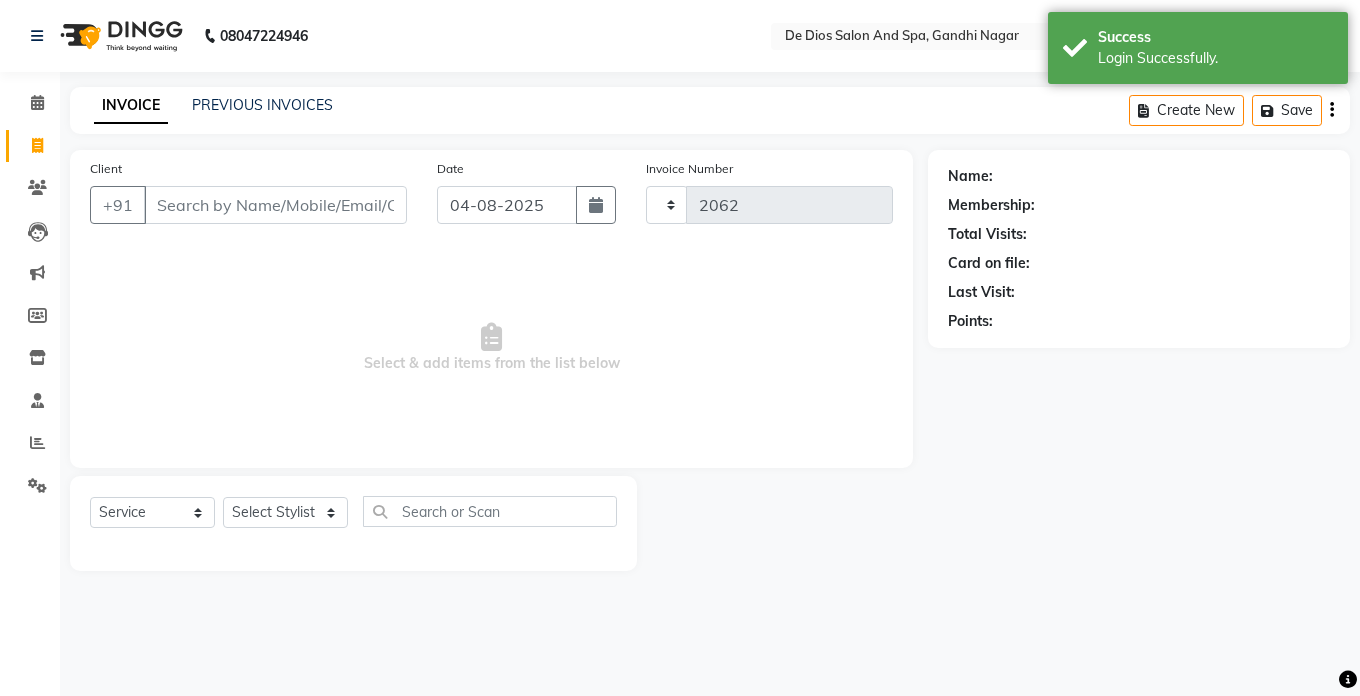 select on "6431" 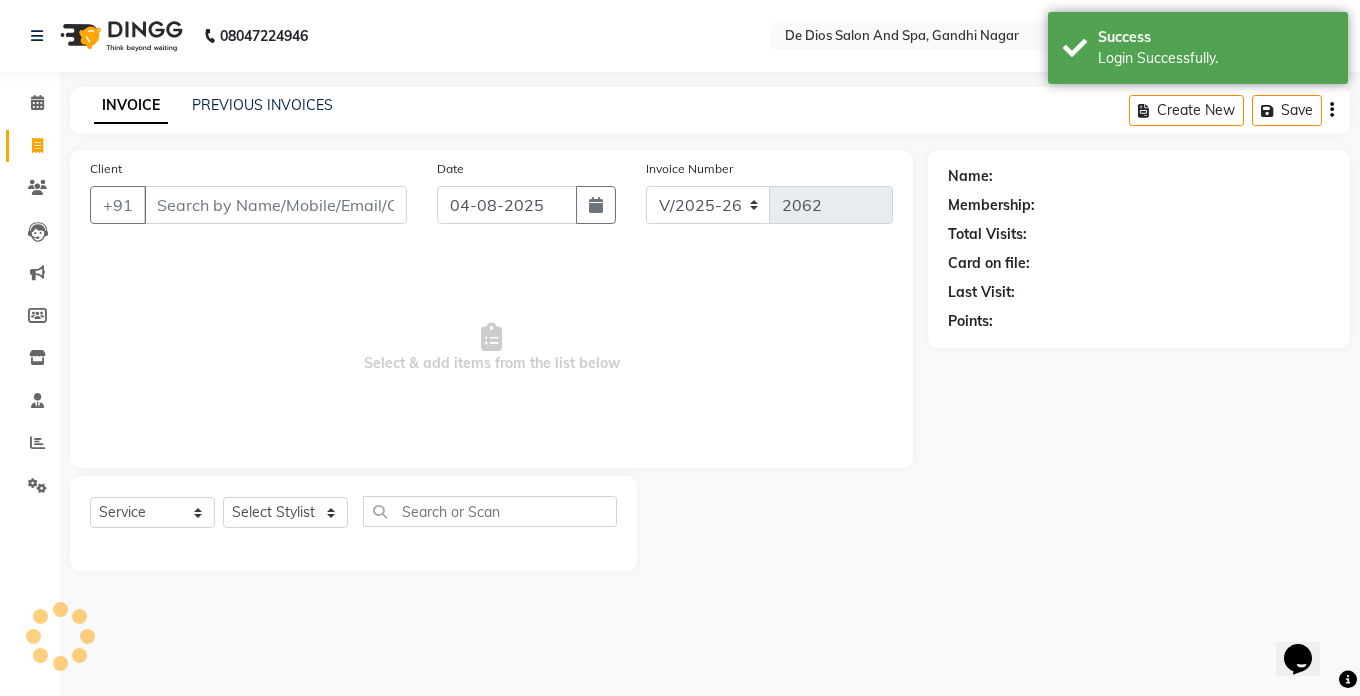 scroll, scrollTop: 0, scrollLeft: 0, axis: both 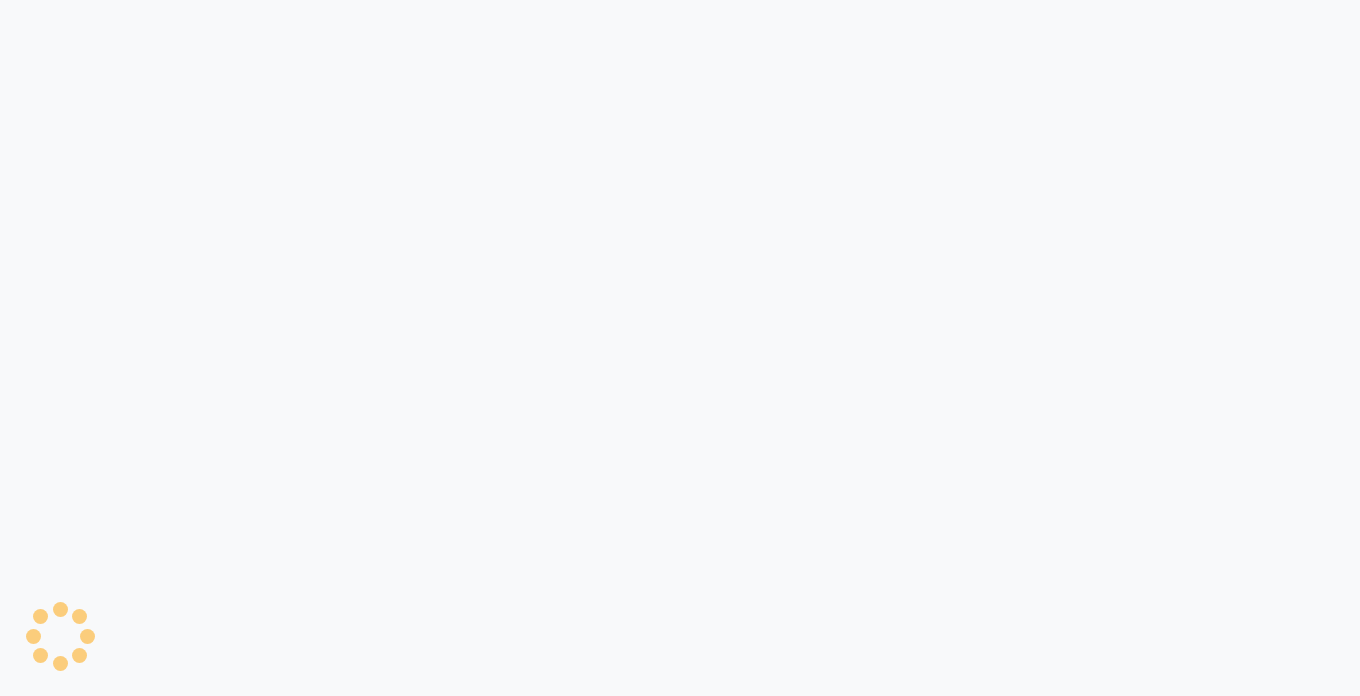 select on "6431" 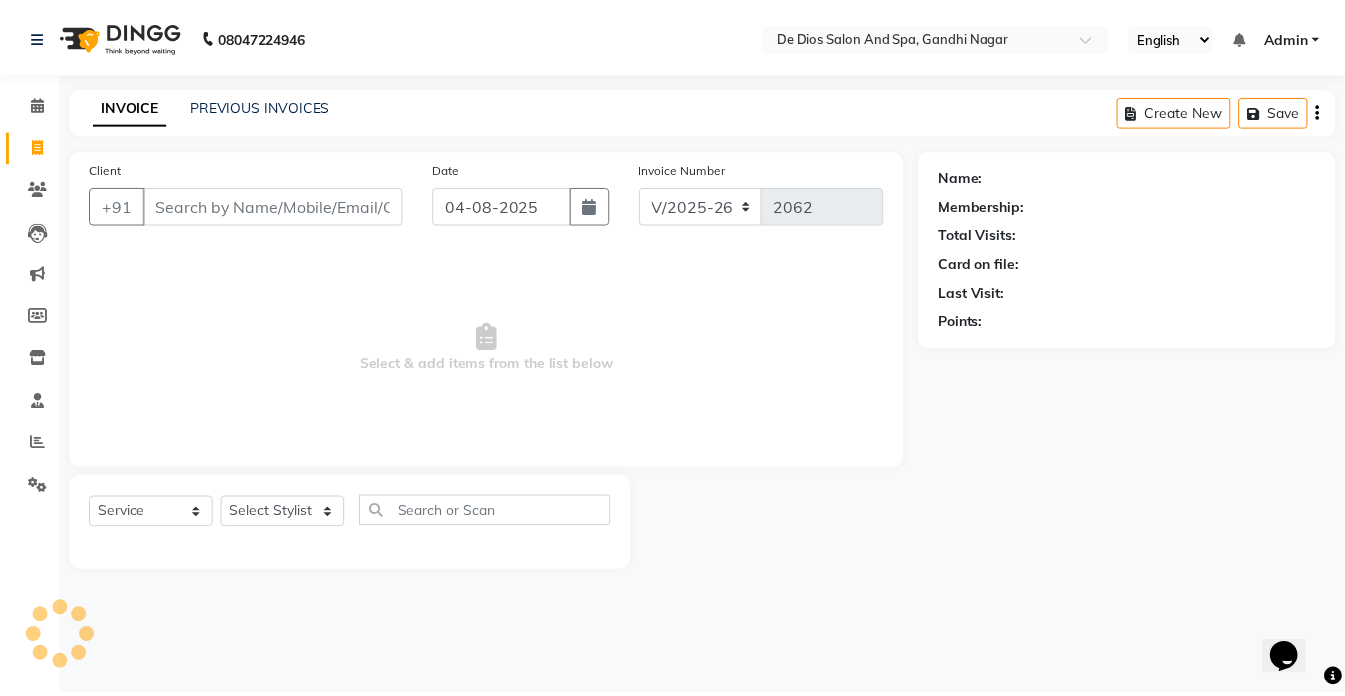 scroll, scrollTop: 0, scrollLeft: 0, axis: both 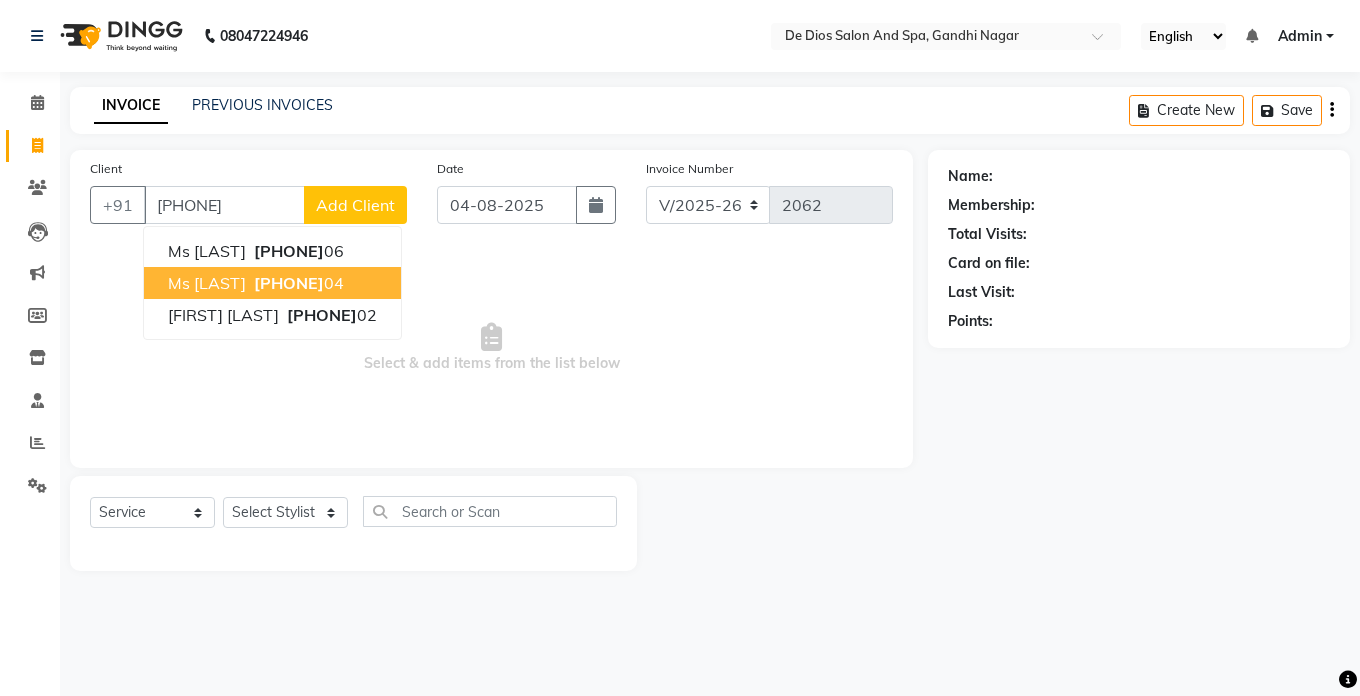 click on "[PHONE]" at bounding box center [289, 283] 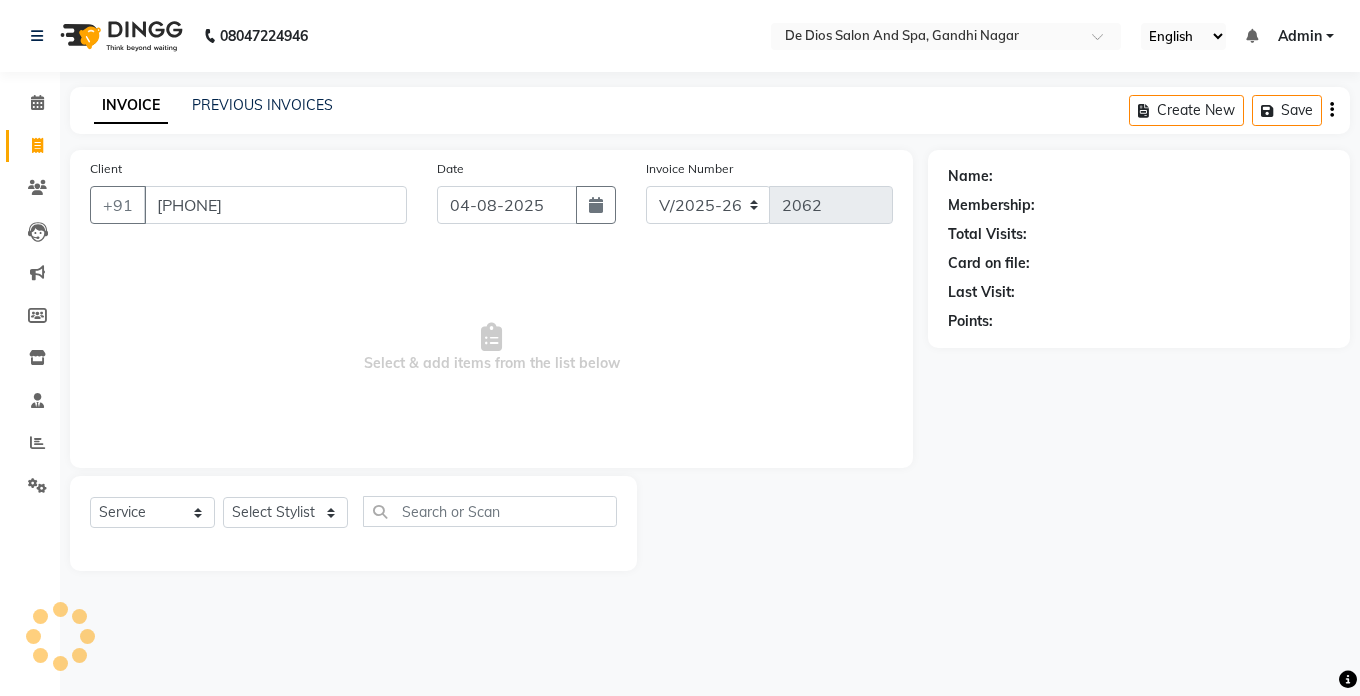 type on "[PHONE]" 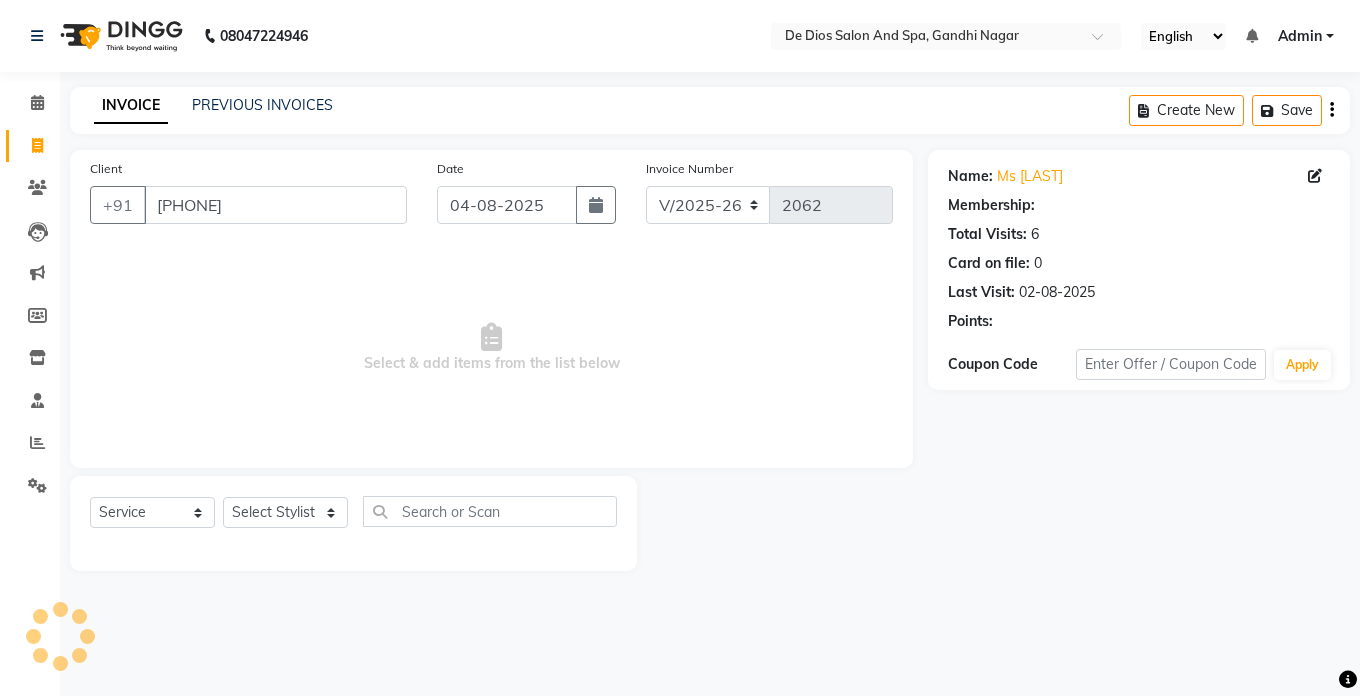 select on "1: Object" 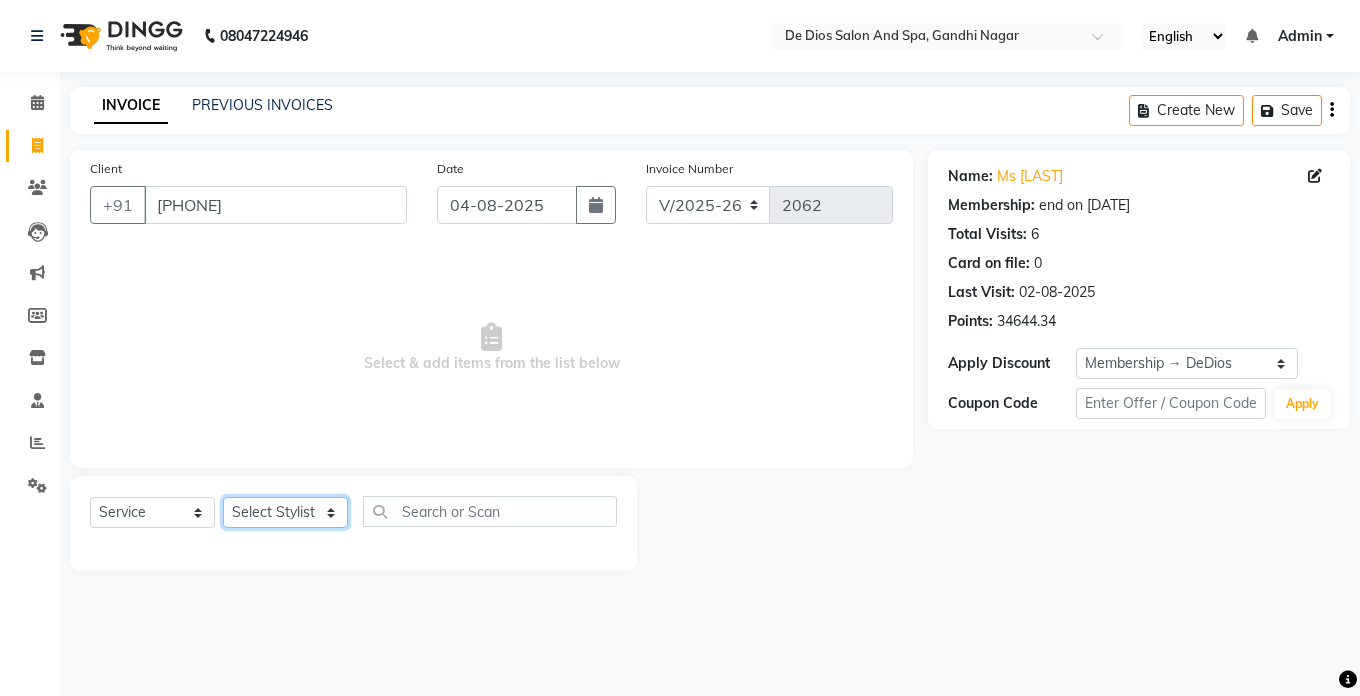 click on "Select Stylist akshay aman Arman Ashwani gunraj megha  nikita thappa nisha parveen shafali vishal vishu kumar" 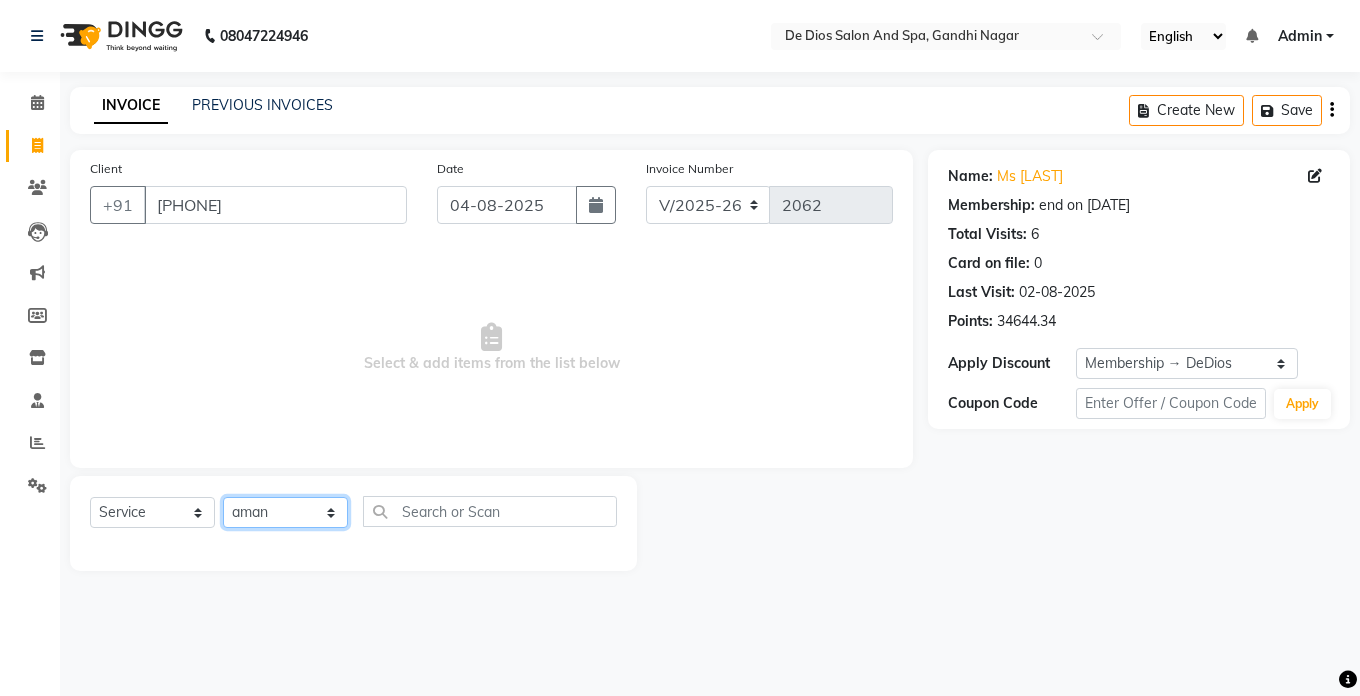 click on "Select Stylist akshay aman Arman Ashwani gunraj megha  nikita thappa nisha parveen shafali vishal vishu kumar" 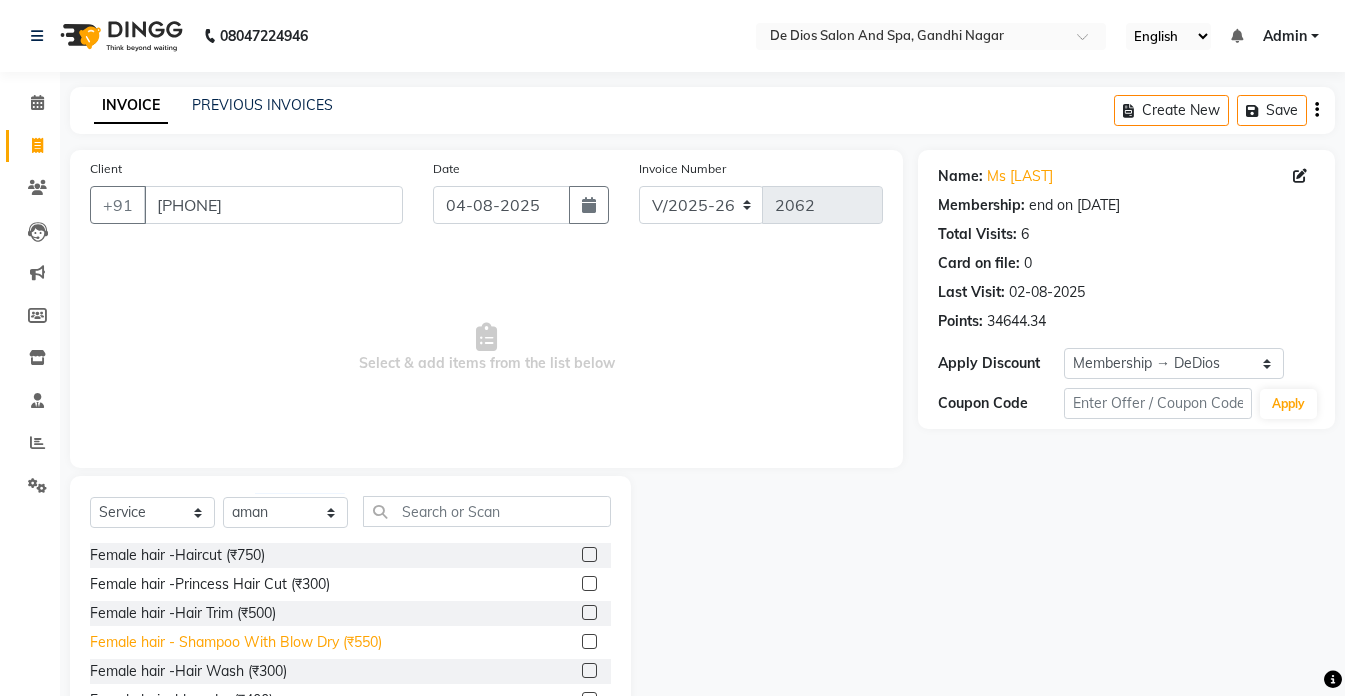 click on "Female hair - Shampoo With Blow Dry (₹550)" 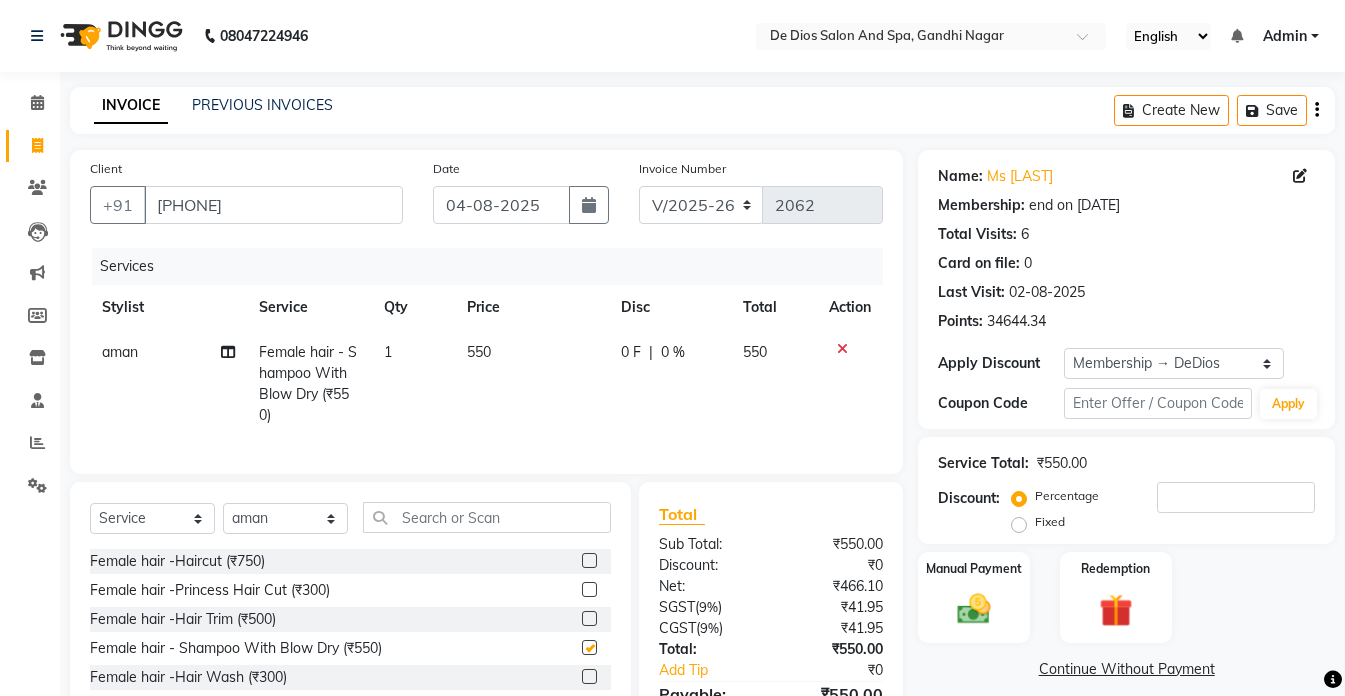 checkbox on "false" 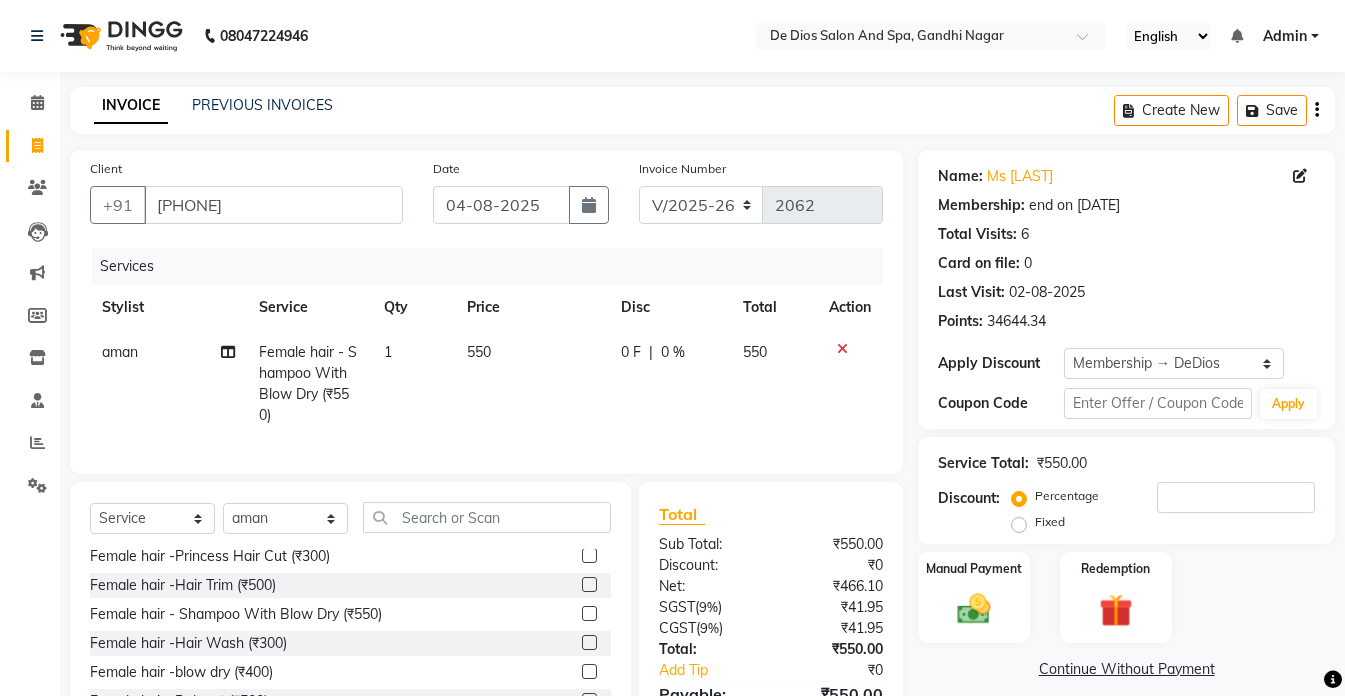 scroll, scrollTop: 0, scrollLeft: 0, axis: both 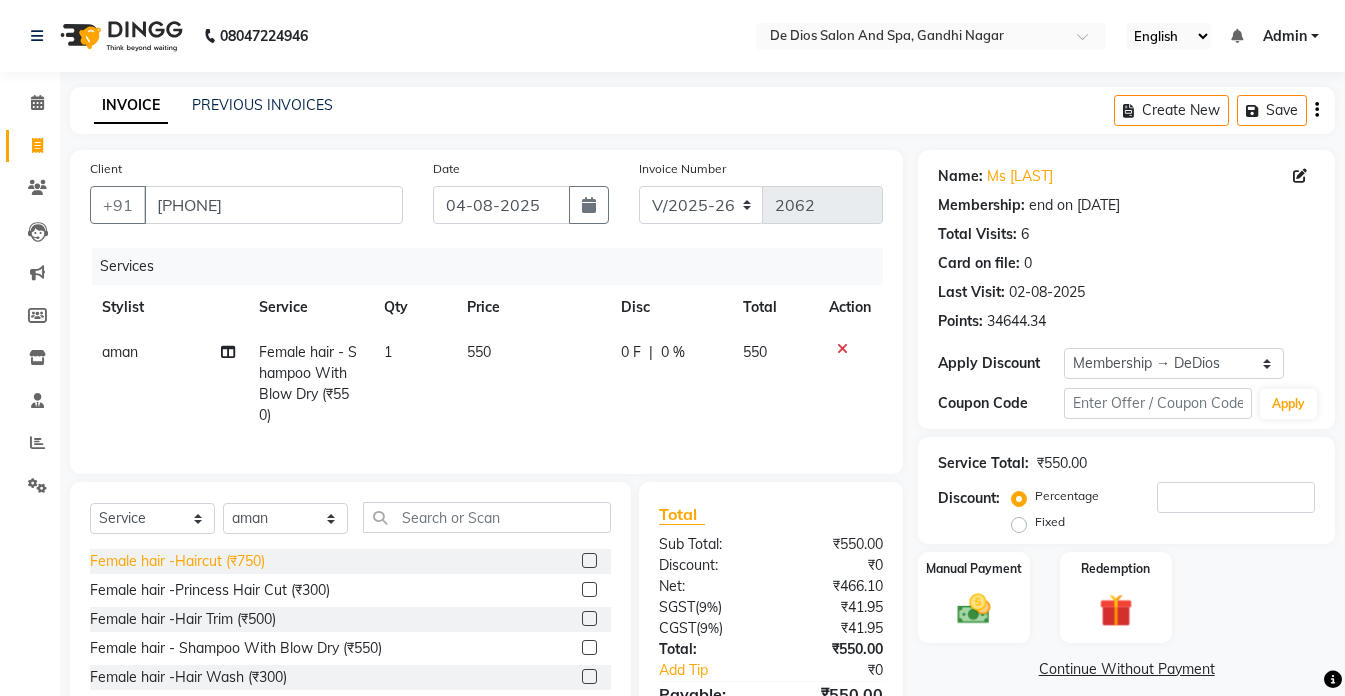 click on "Female hair -Haircut (₹750)" 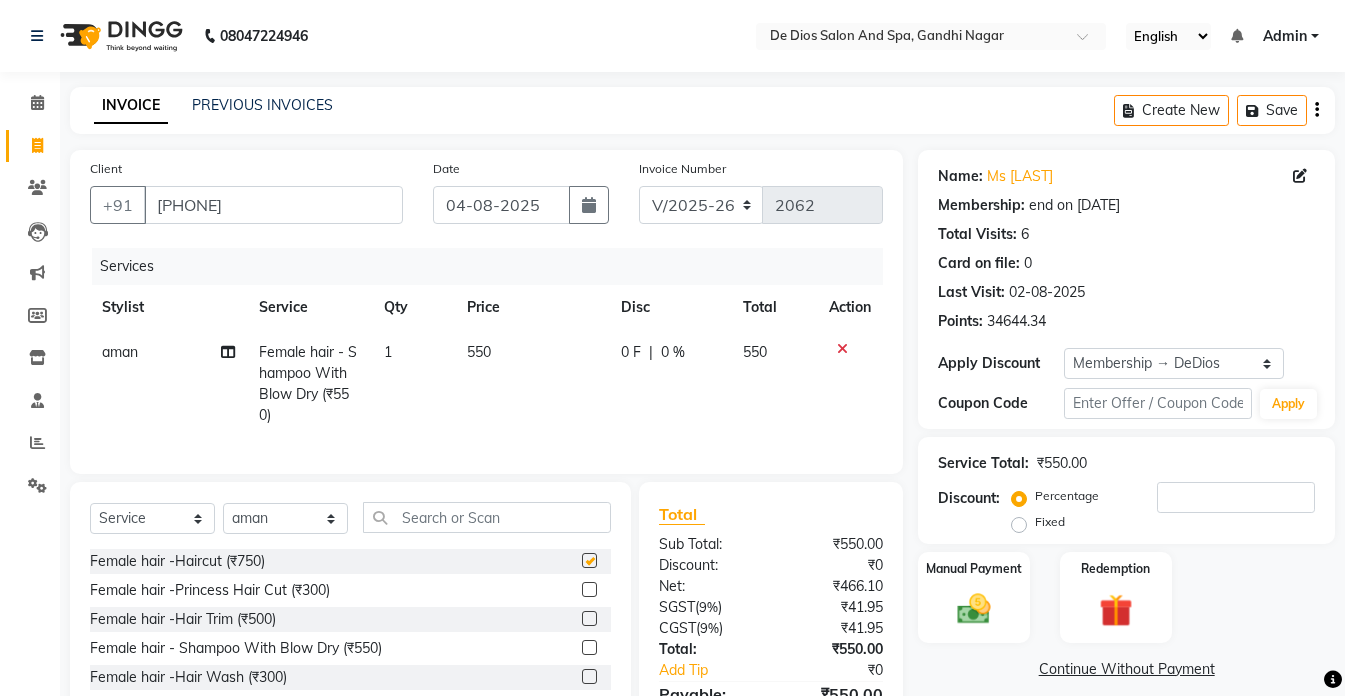 checkbox on "false" 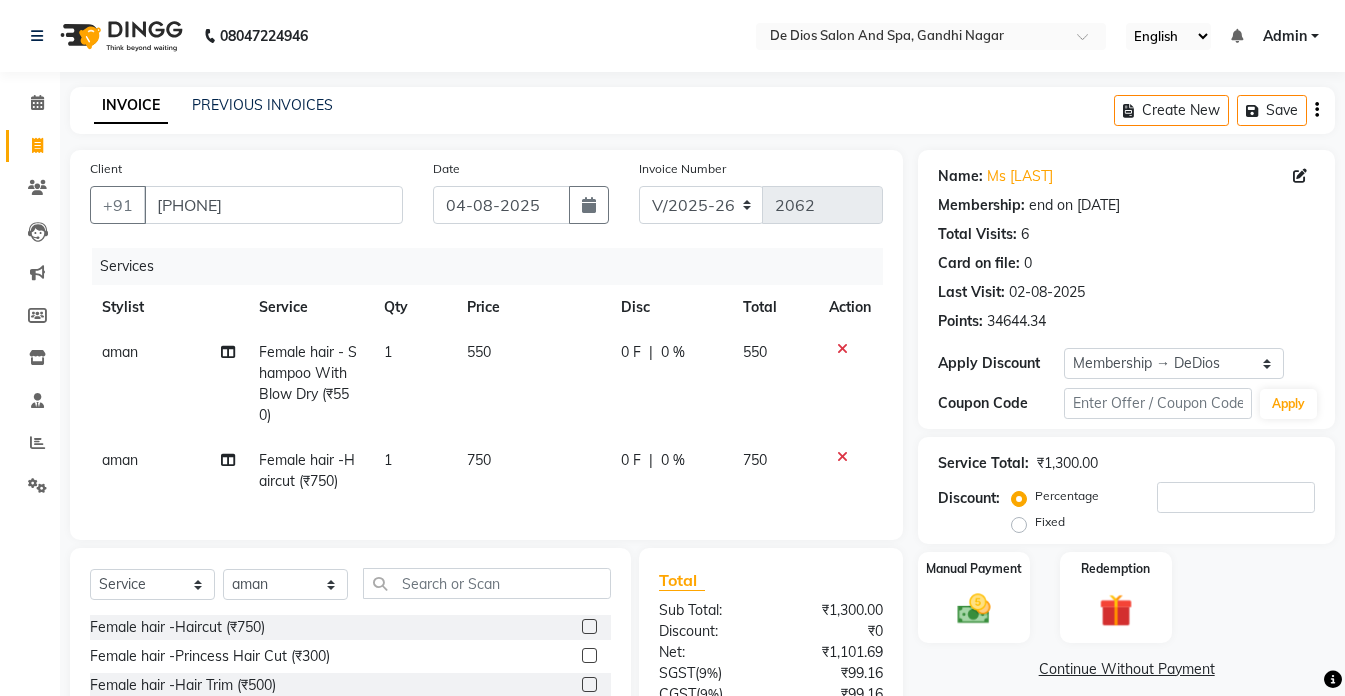 click on "aman" 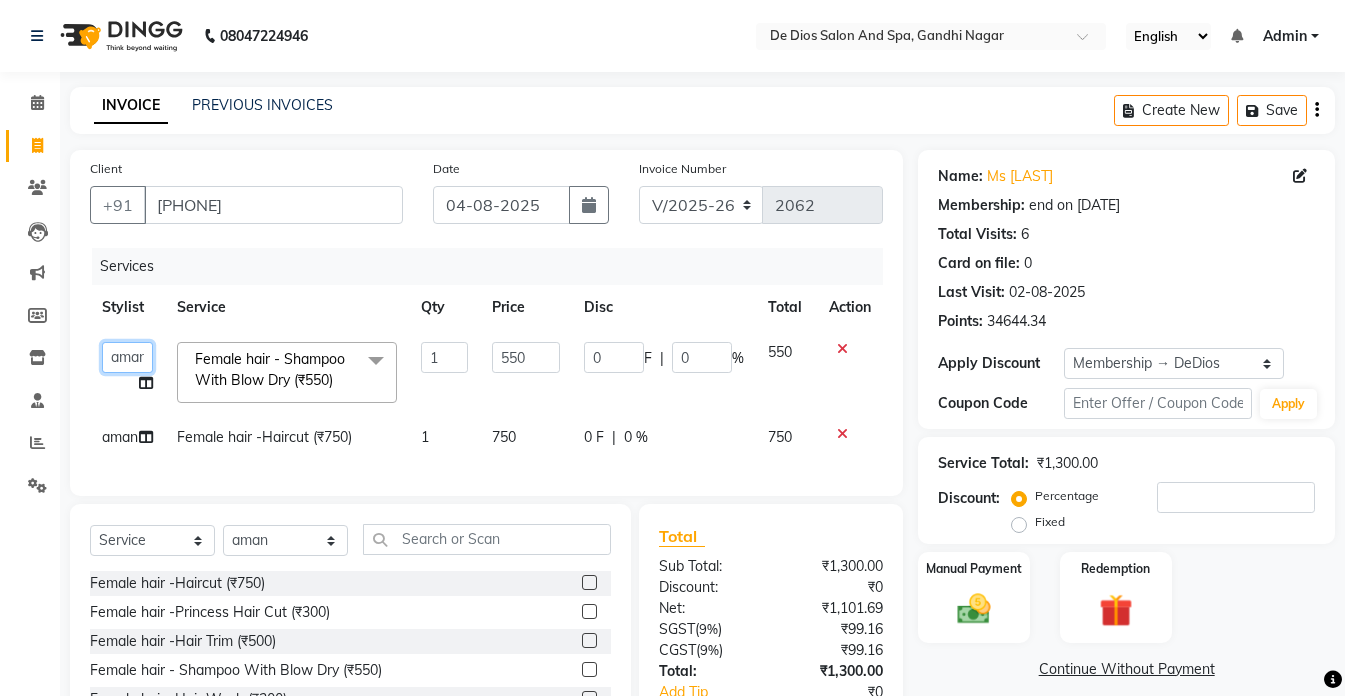 click on "[FIRST]   [FIRST]   [FIRST]   [FIRST]   [FIRST]    [FIRST]   [FIRST] [LAST]   [FIRST]   [FIRST]   [FIRST]   [FIRST]   [FIRST] [LAST]" 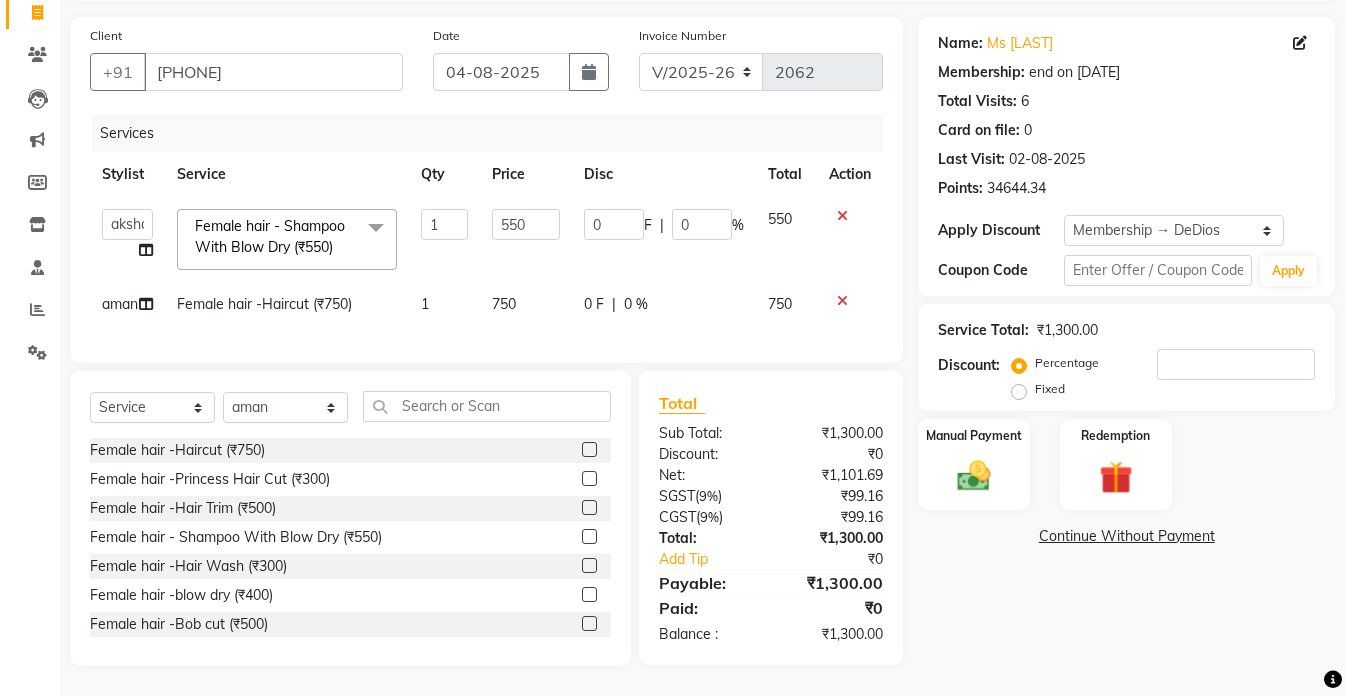 scroll, scrollTop: 169, scrollLeft: 0, axis: vertical 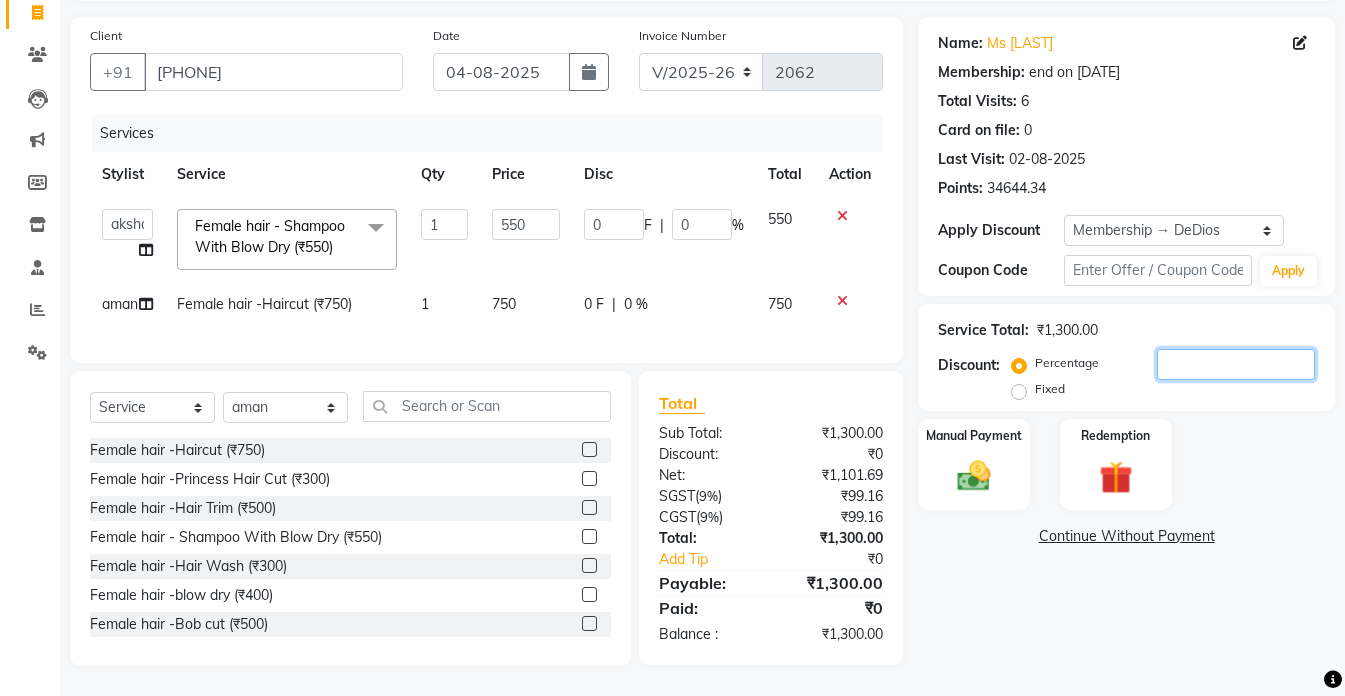 click 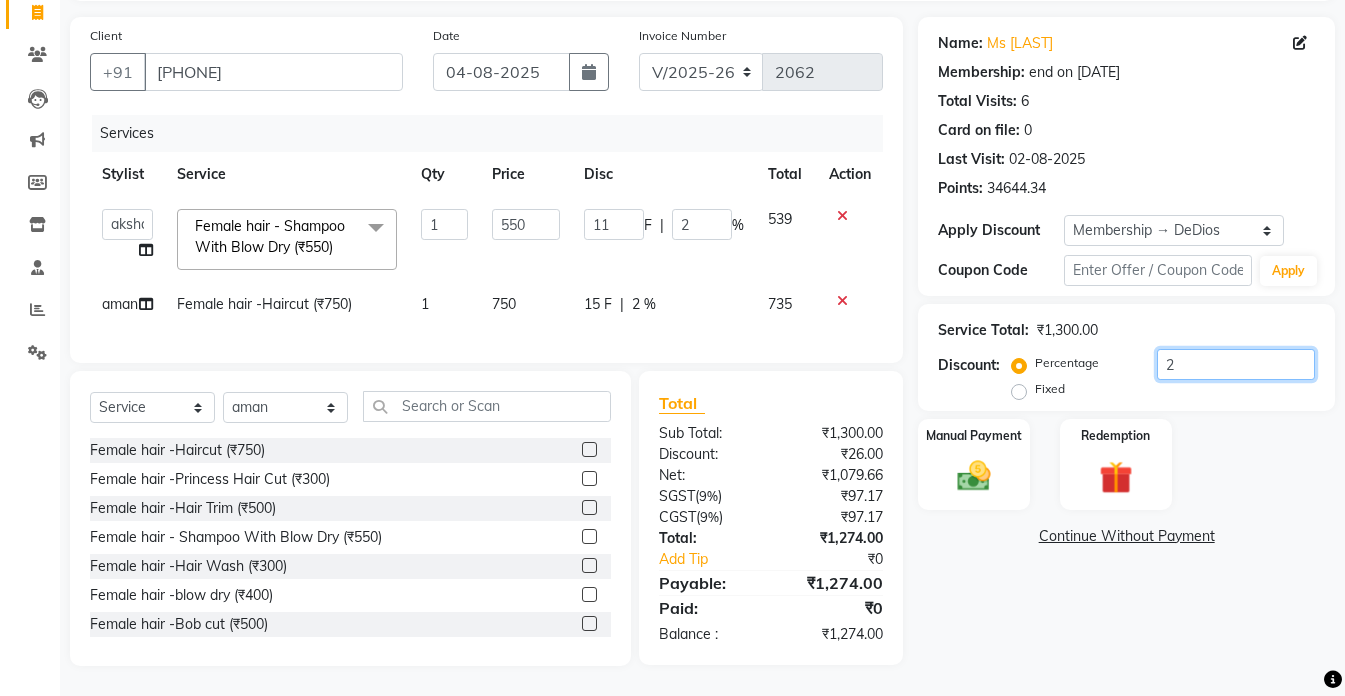 type on "20" 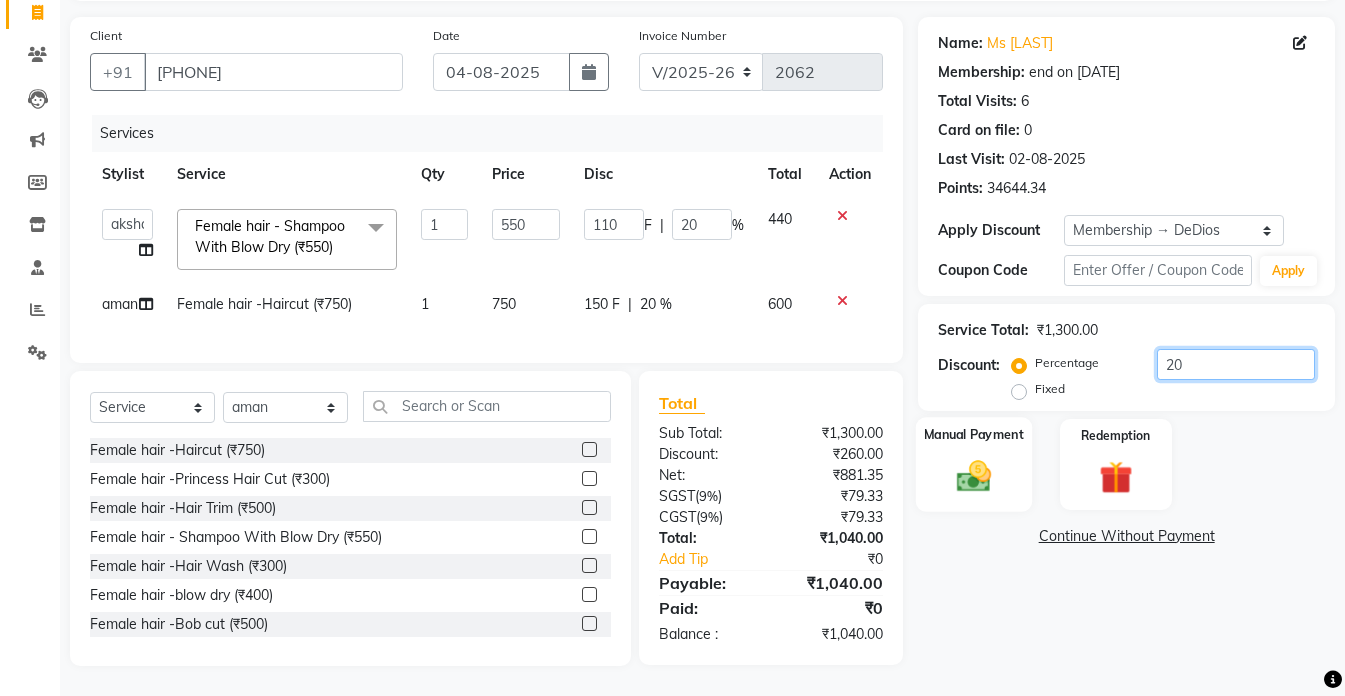 type on "20" 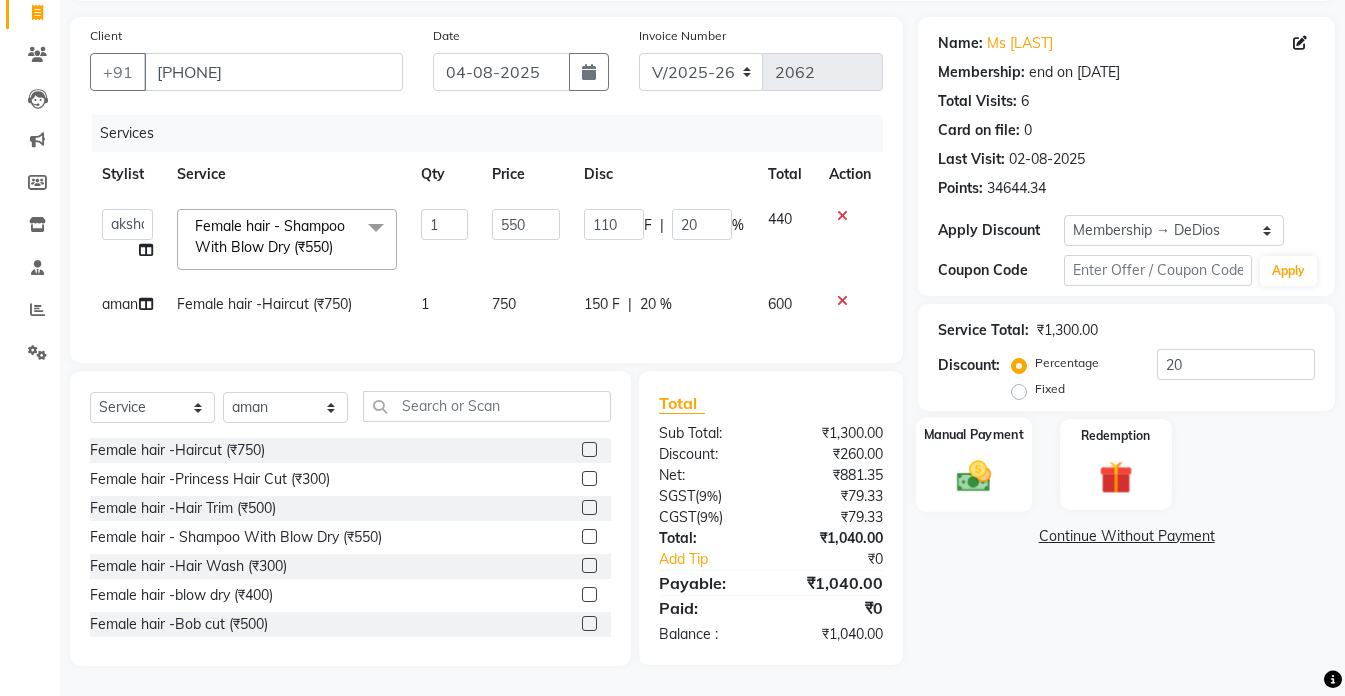 click 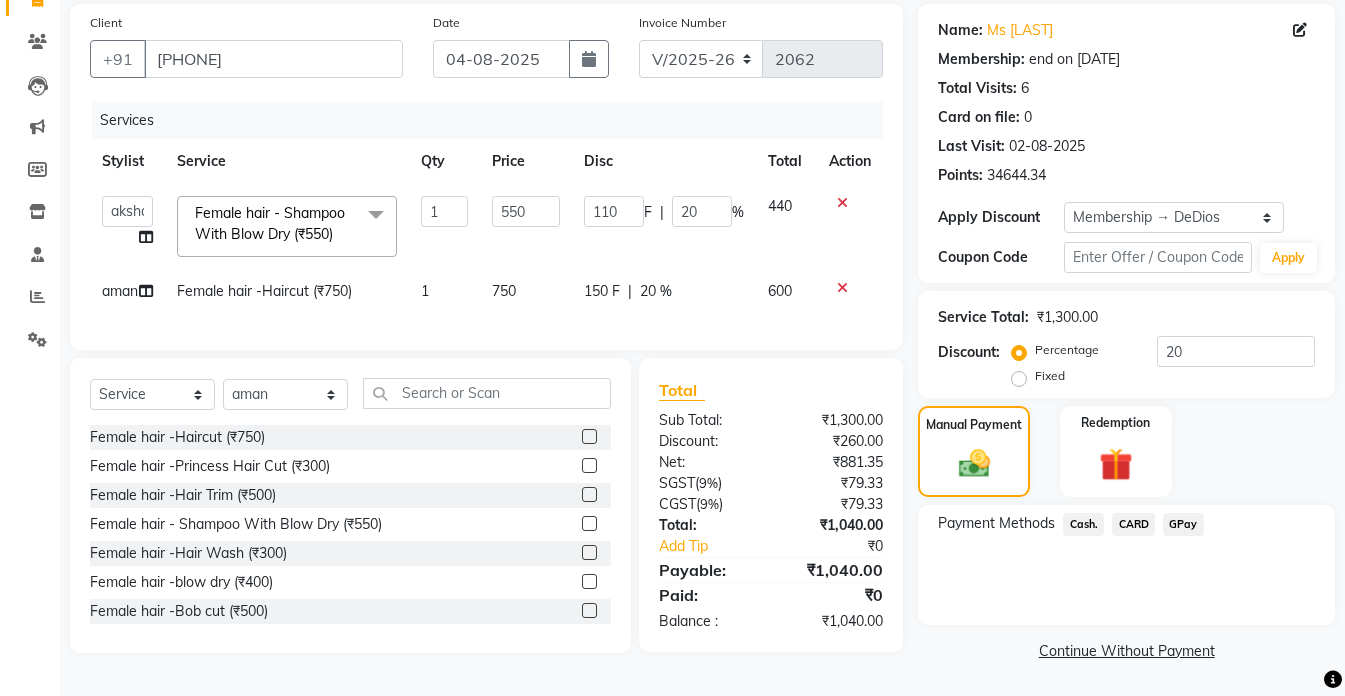 click on "Cash." 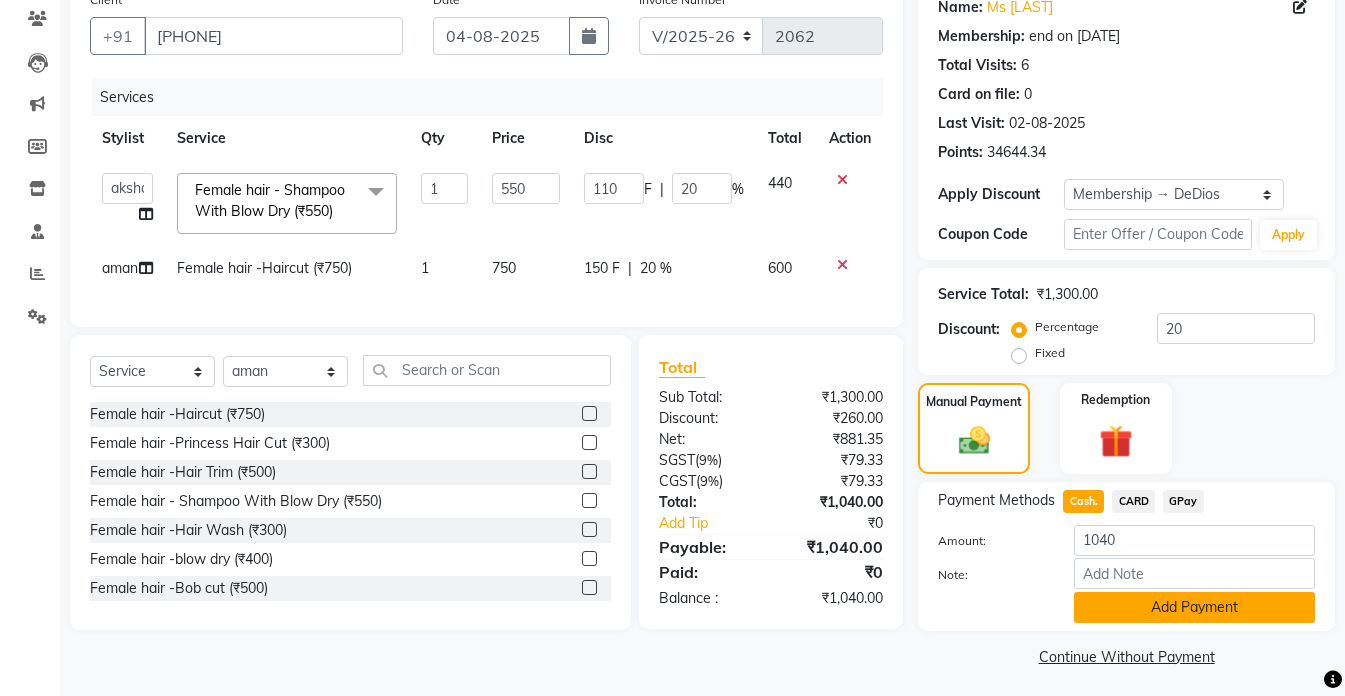 click on "Add Payment" 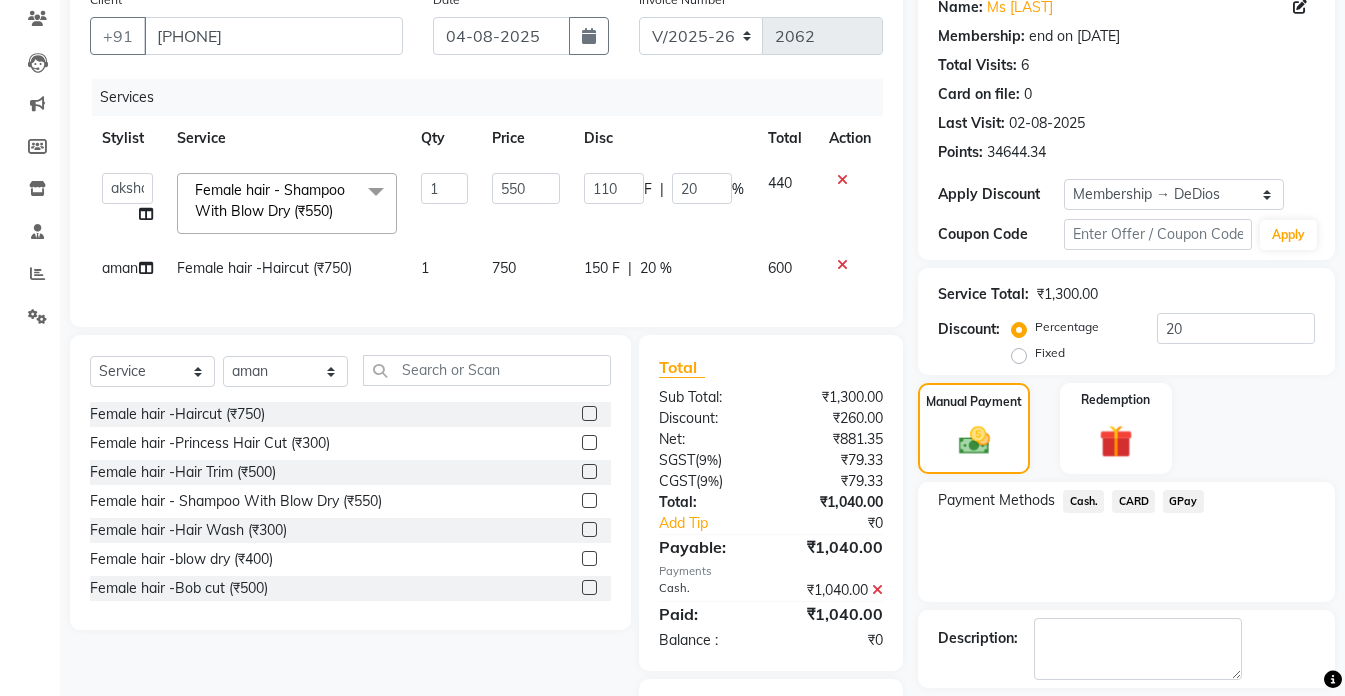 scroll, scrollTop: 350, scrollLeft: 0, axis: vertical 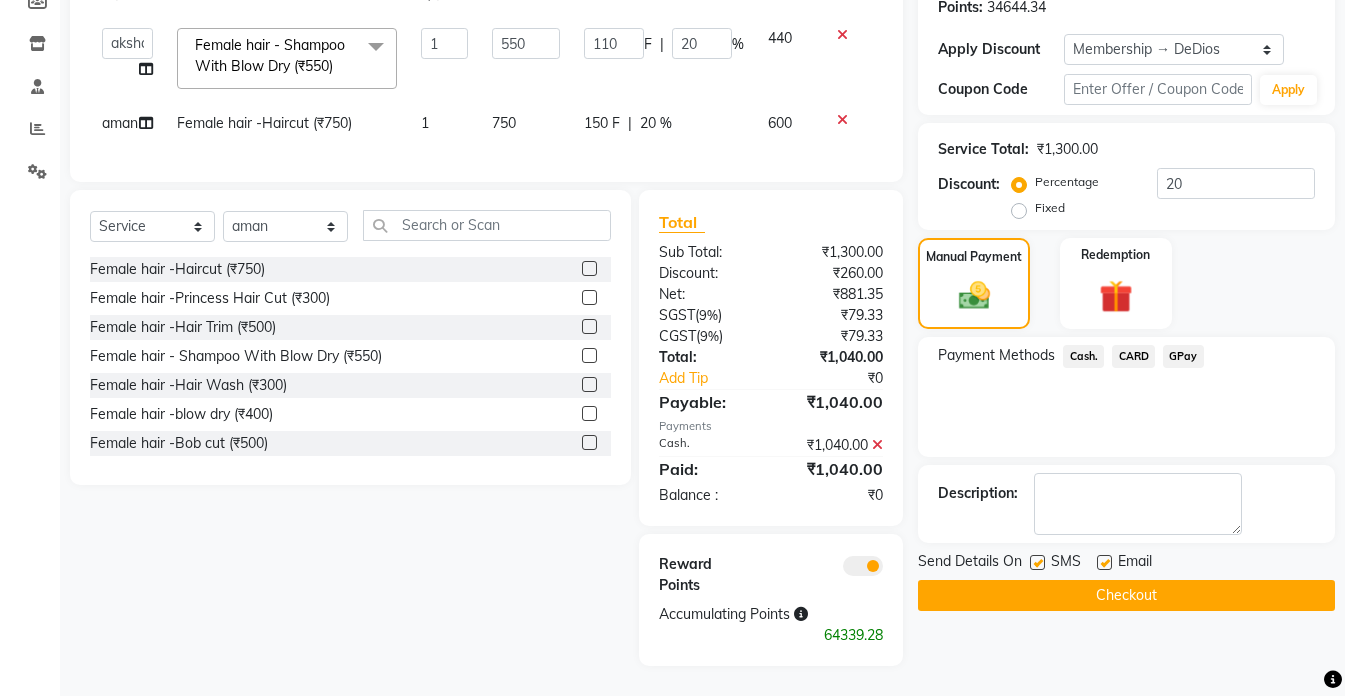 click on "Checkout" 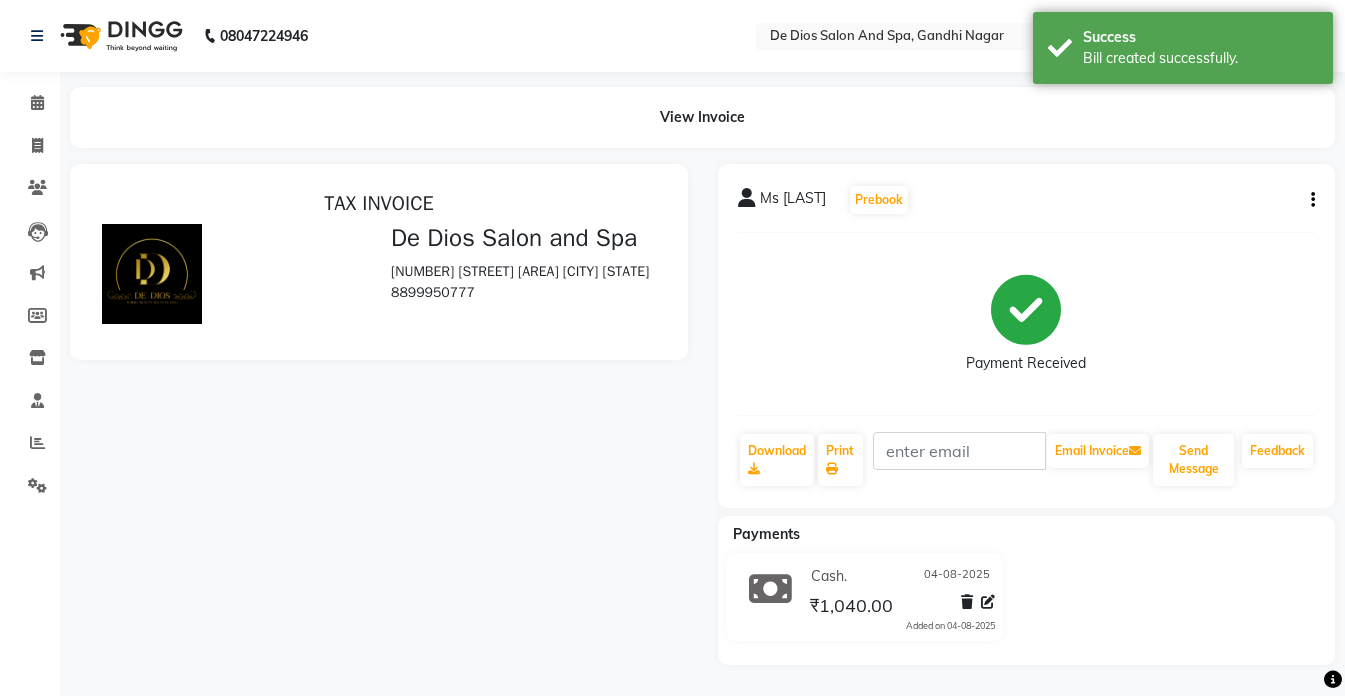 scroll, scrollTop: 0, scrollLeft: 0, axis: both 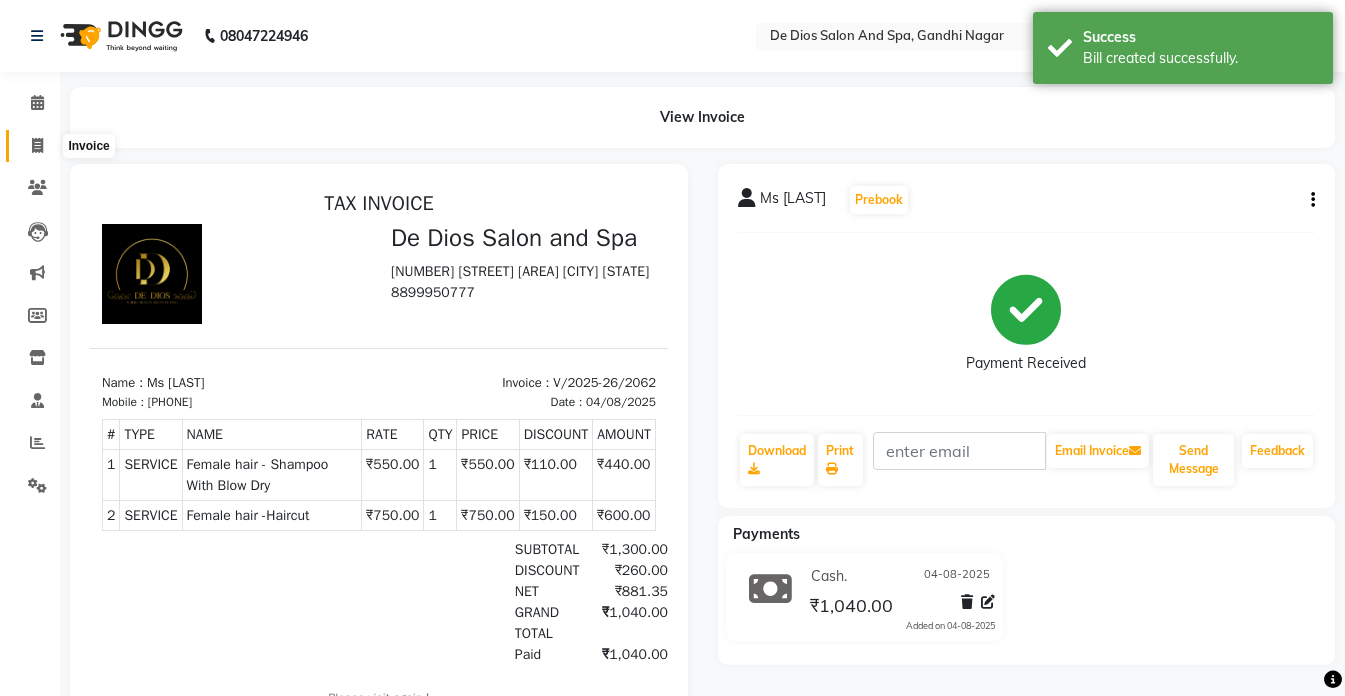 click 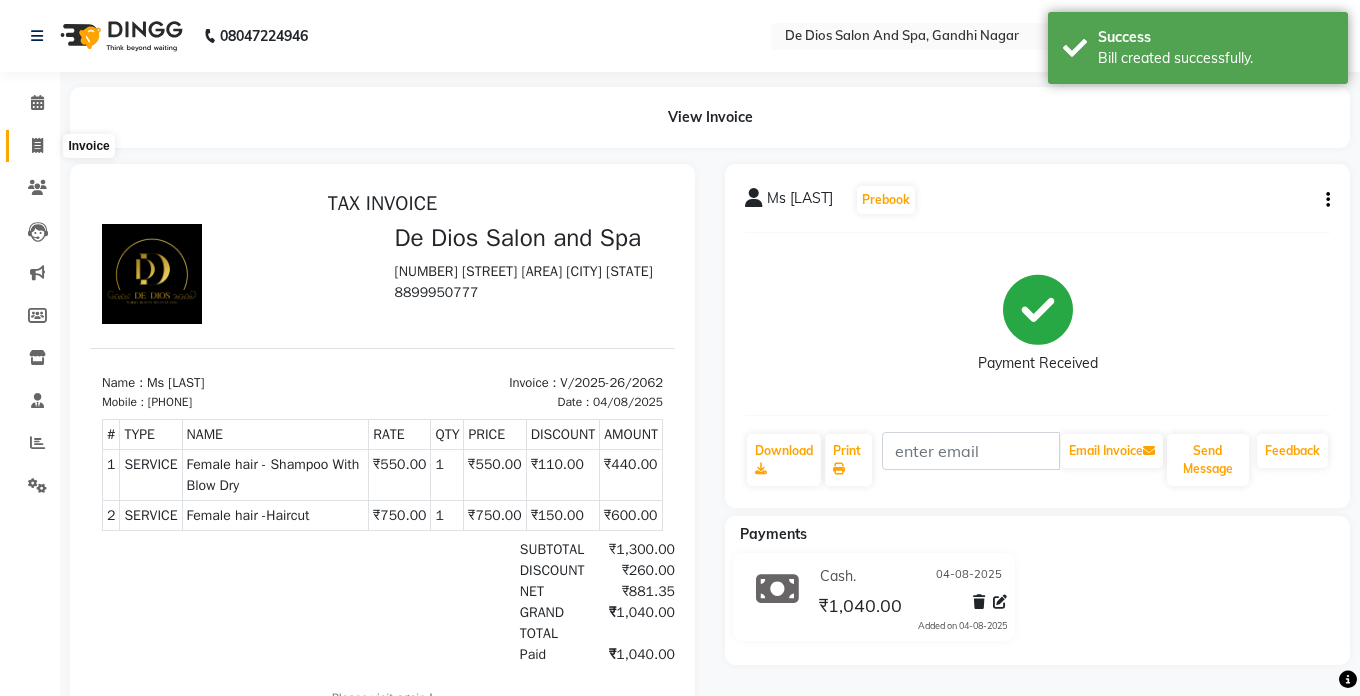 select on "6431" 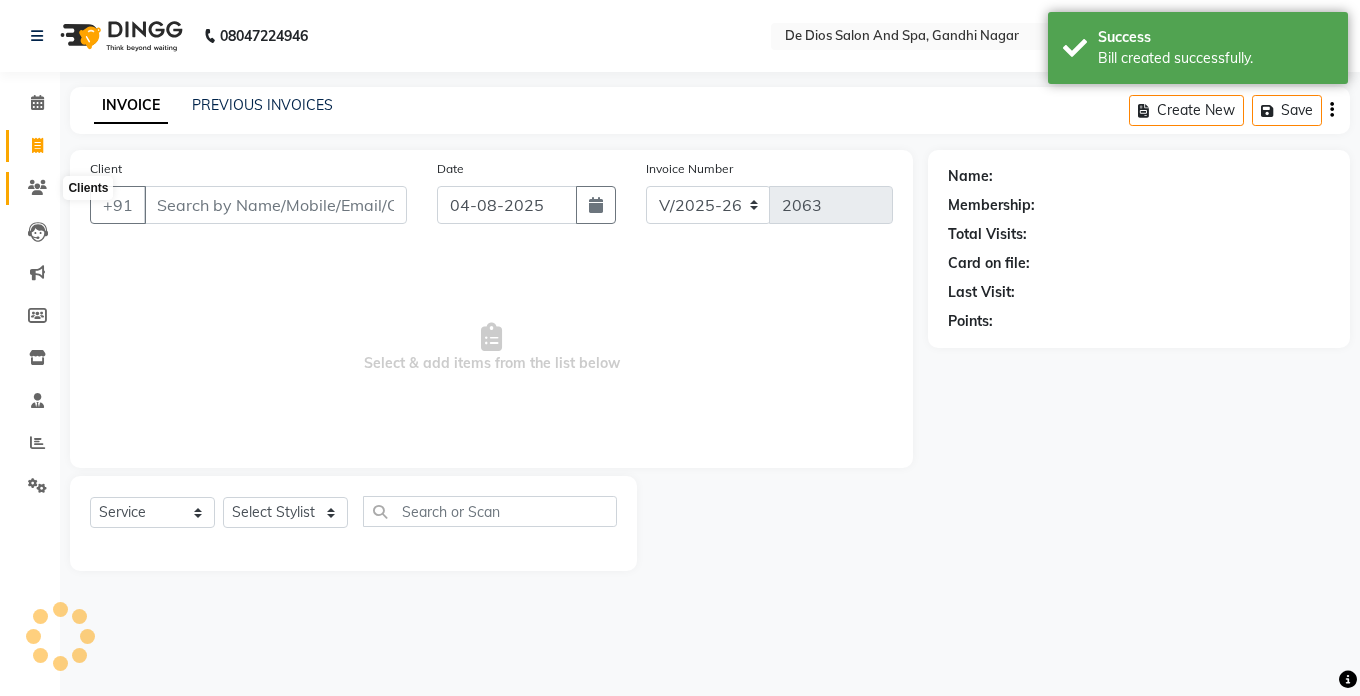 click 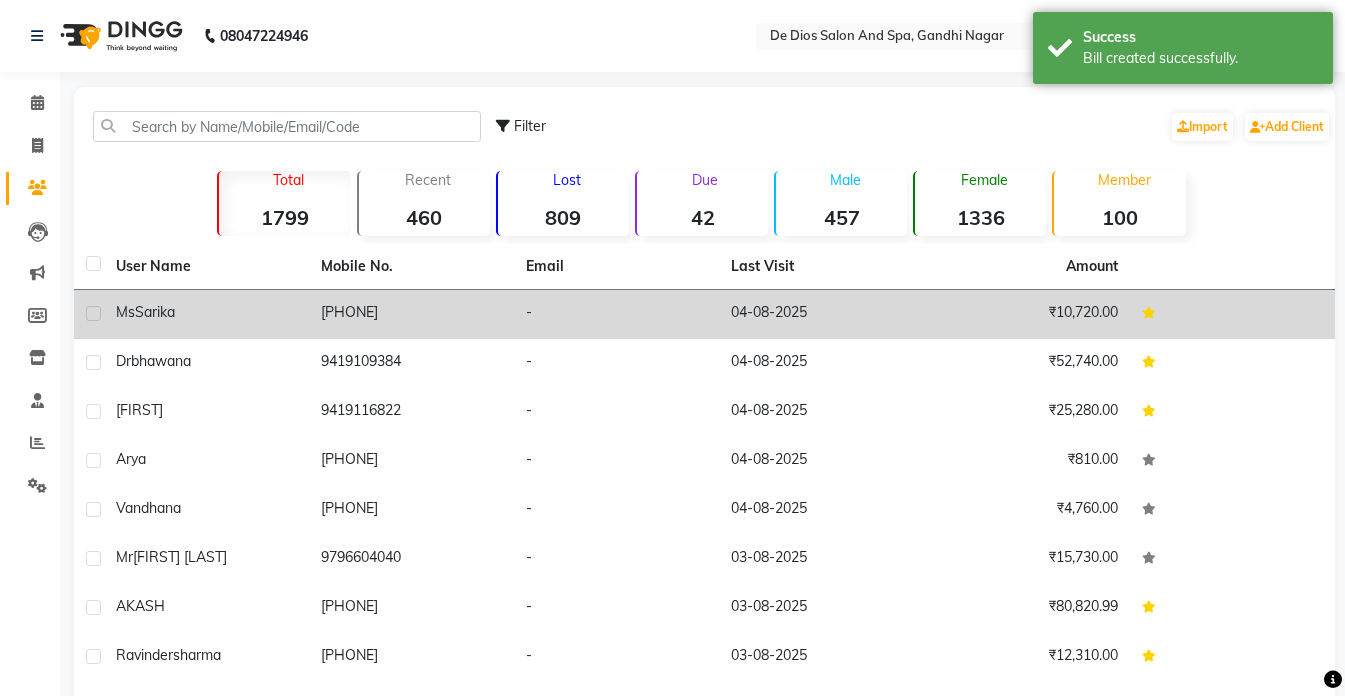 click on "[PHONE]" 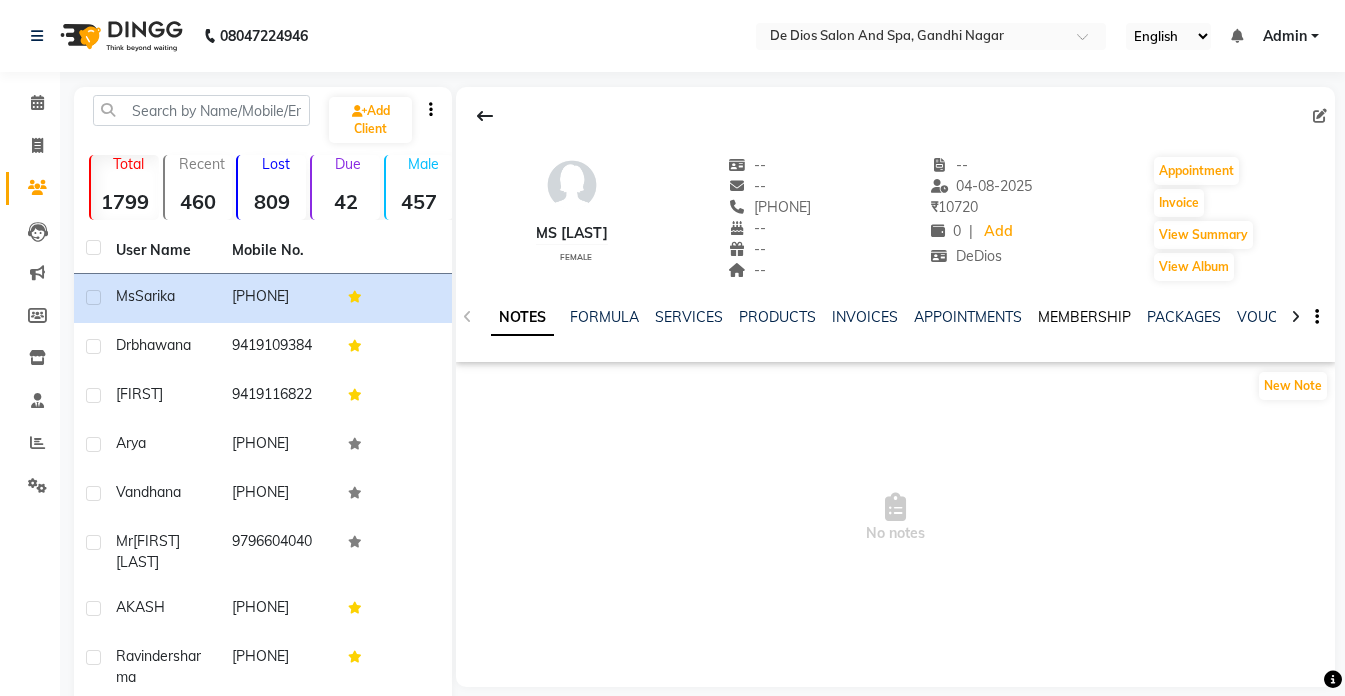 click on "MEMBERSHIP" 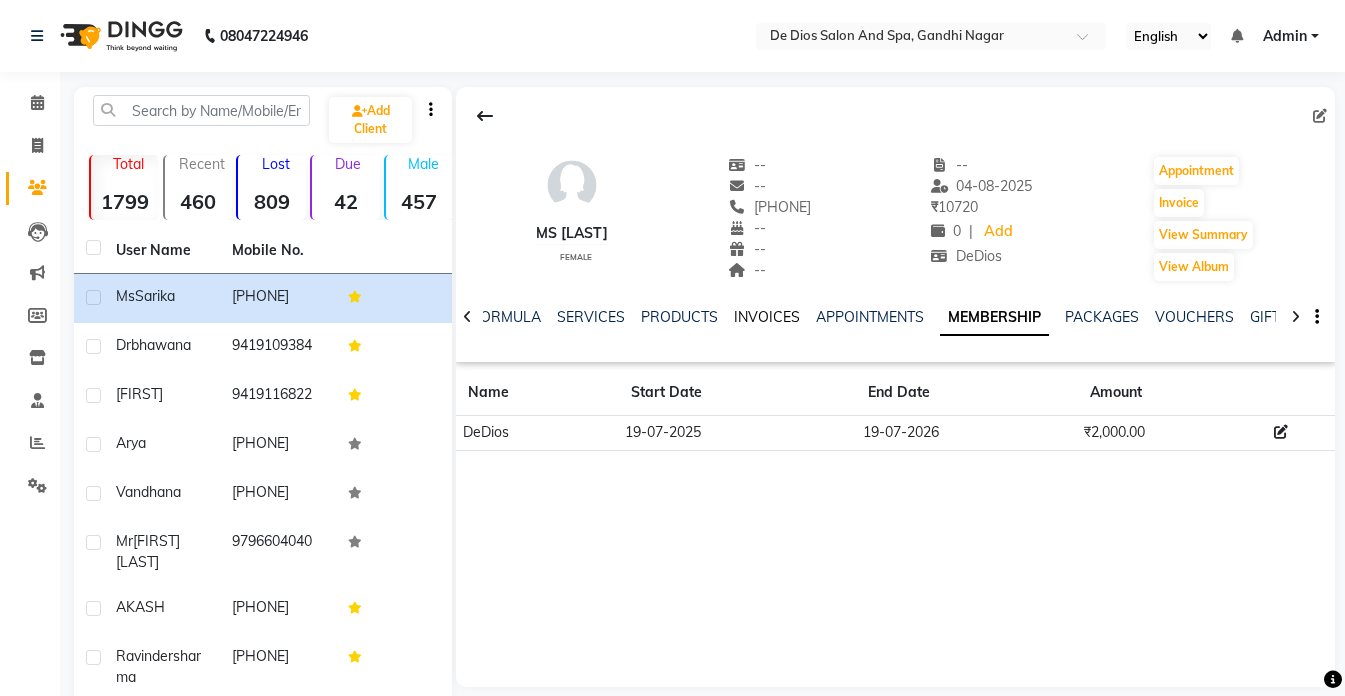 click on "INVOICES" 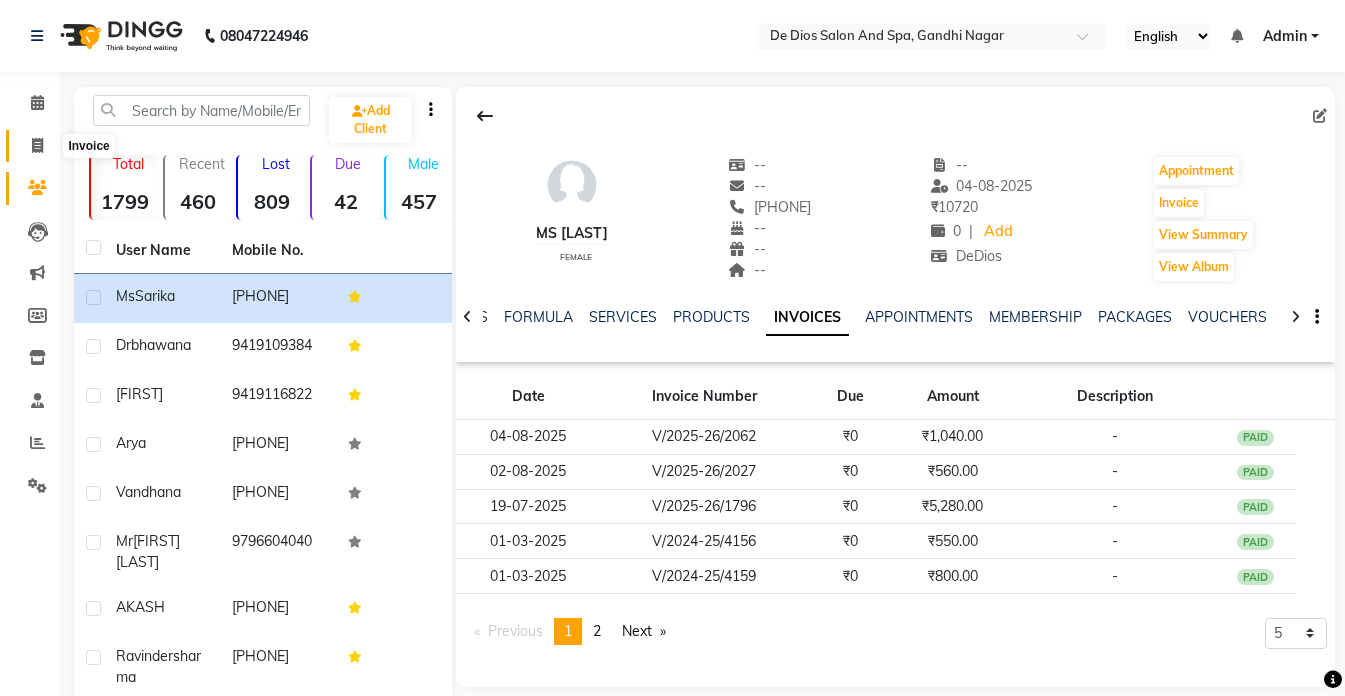 click 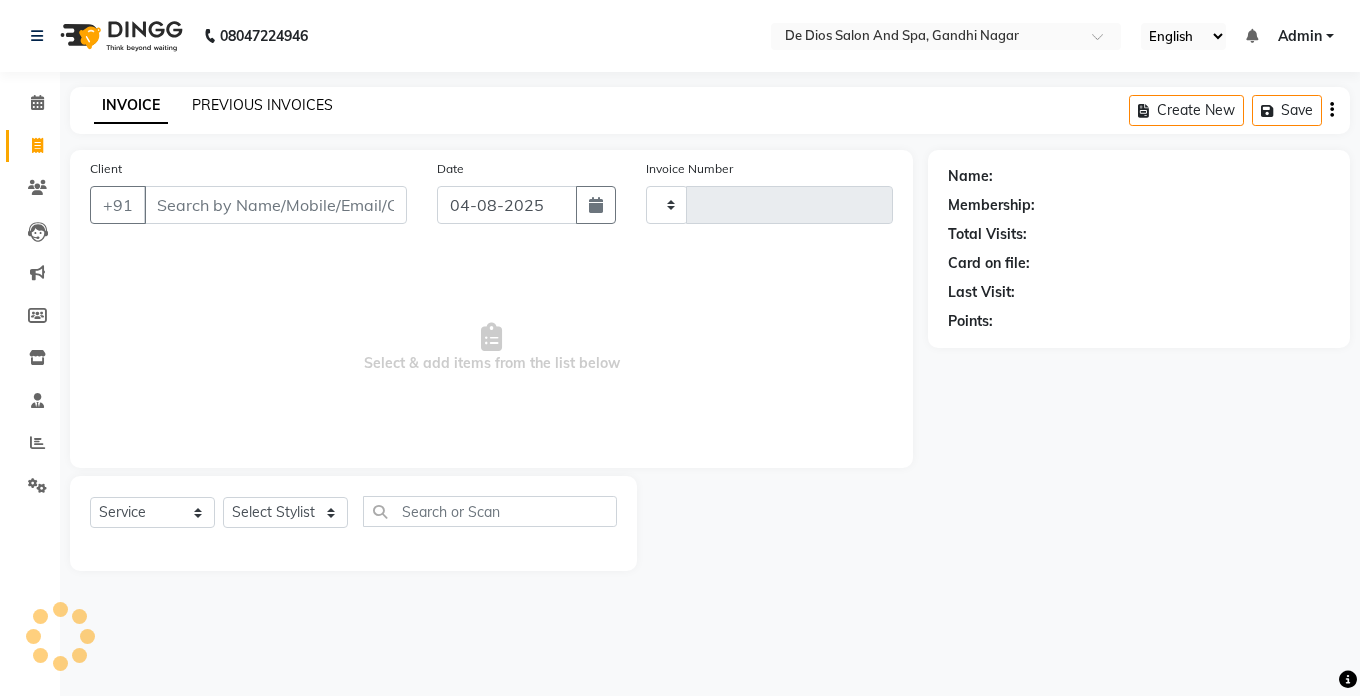 type on "2063" 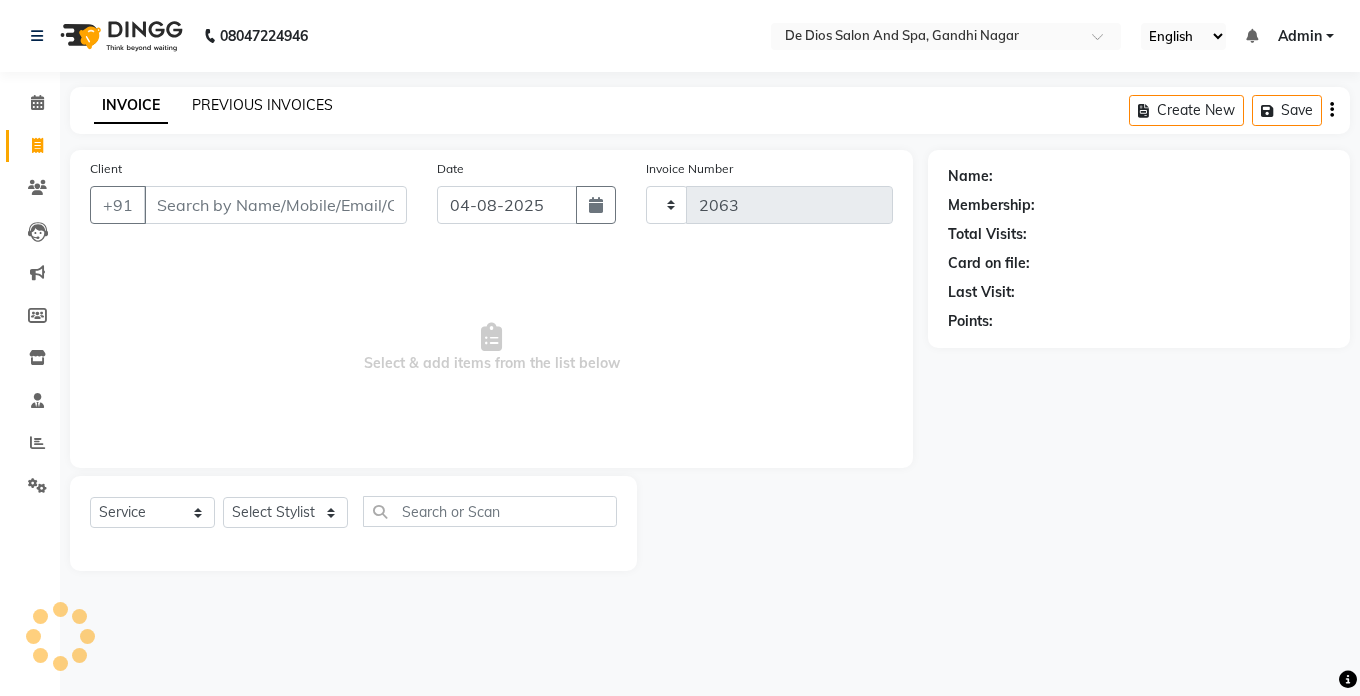 select on "6431" 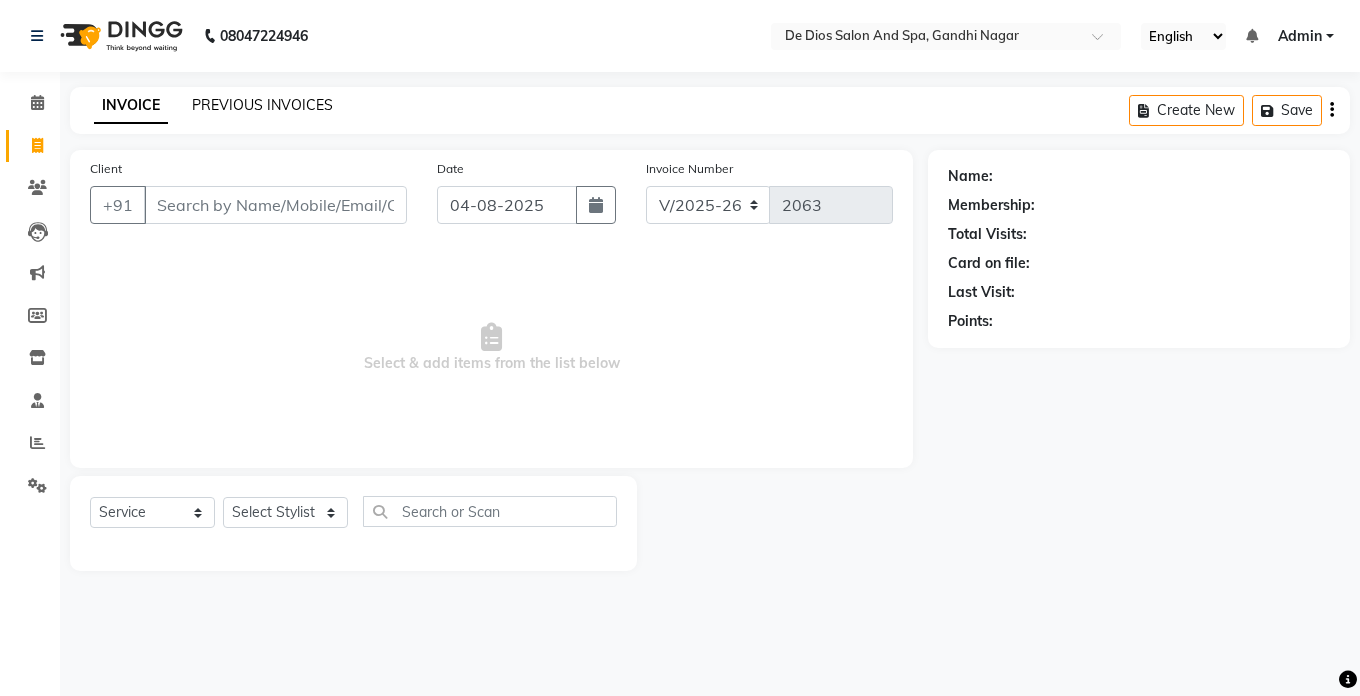 click on "PREVIOUS INVOICES" 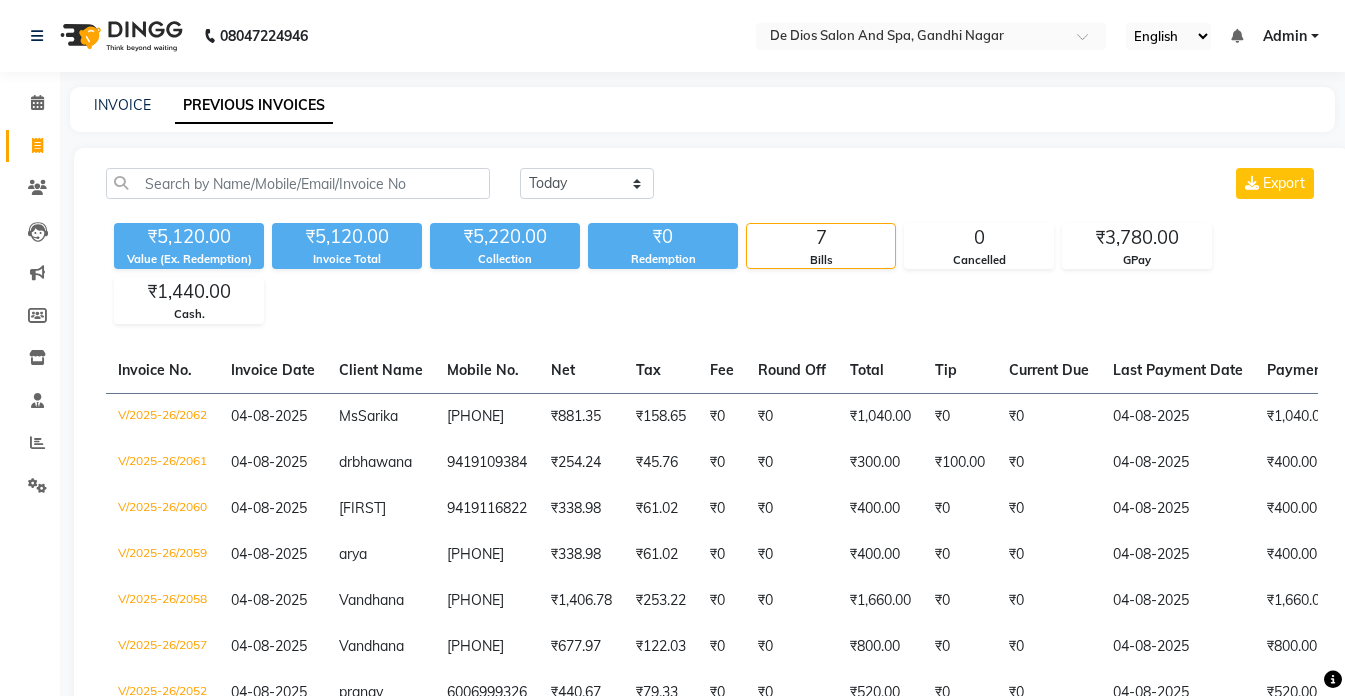 click on "INVOICE PREVIOUS INVOICES" 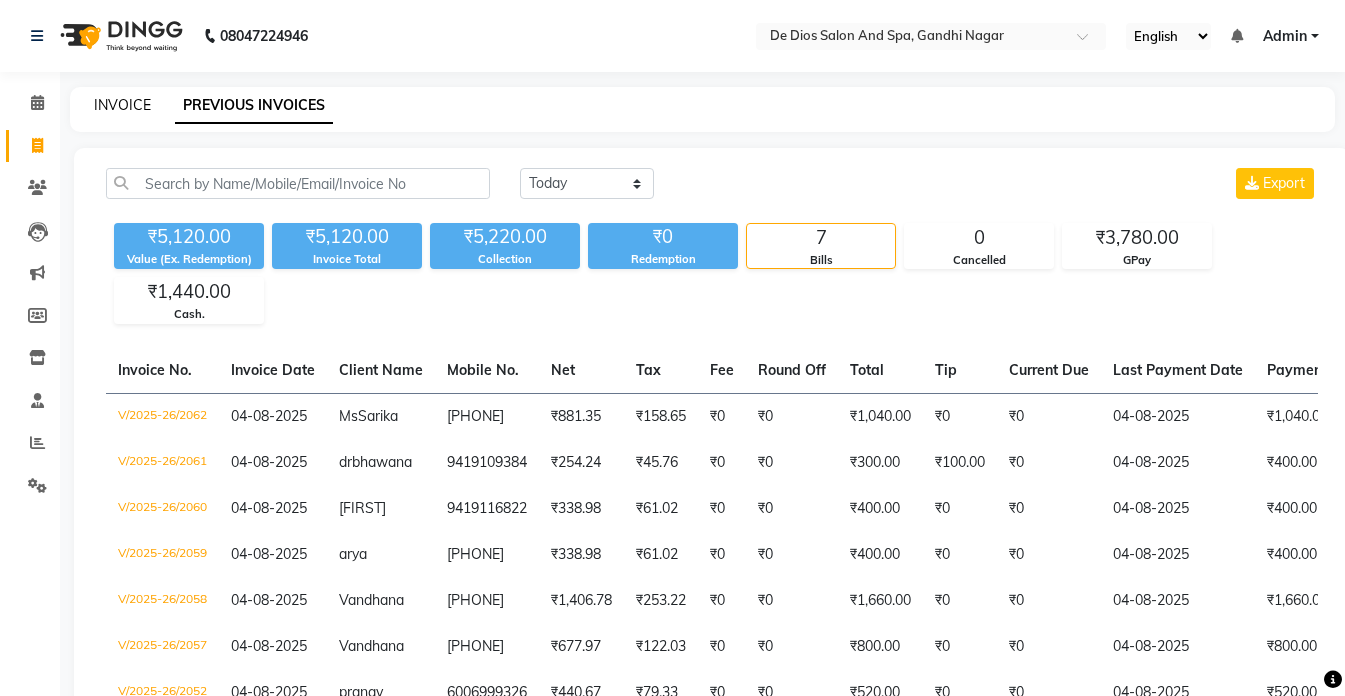 click on "INVOICE" 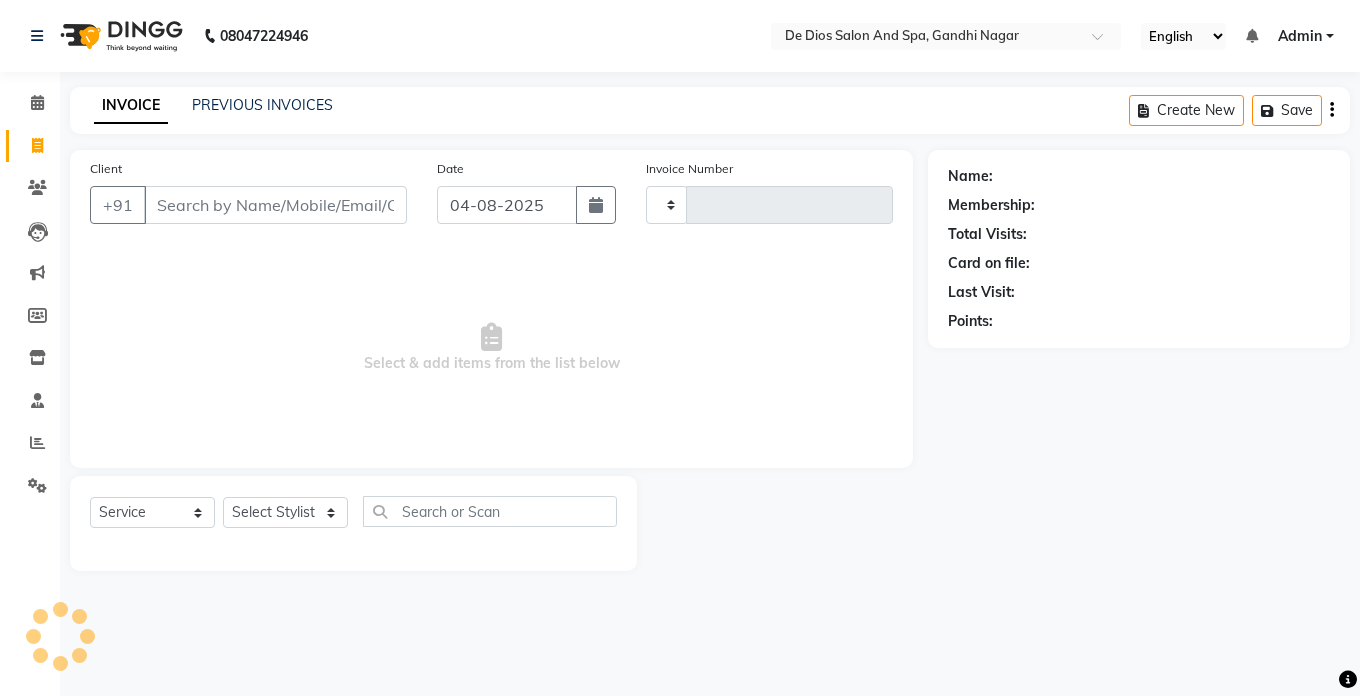 type on "2063" 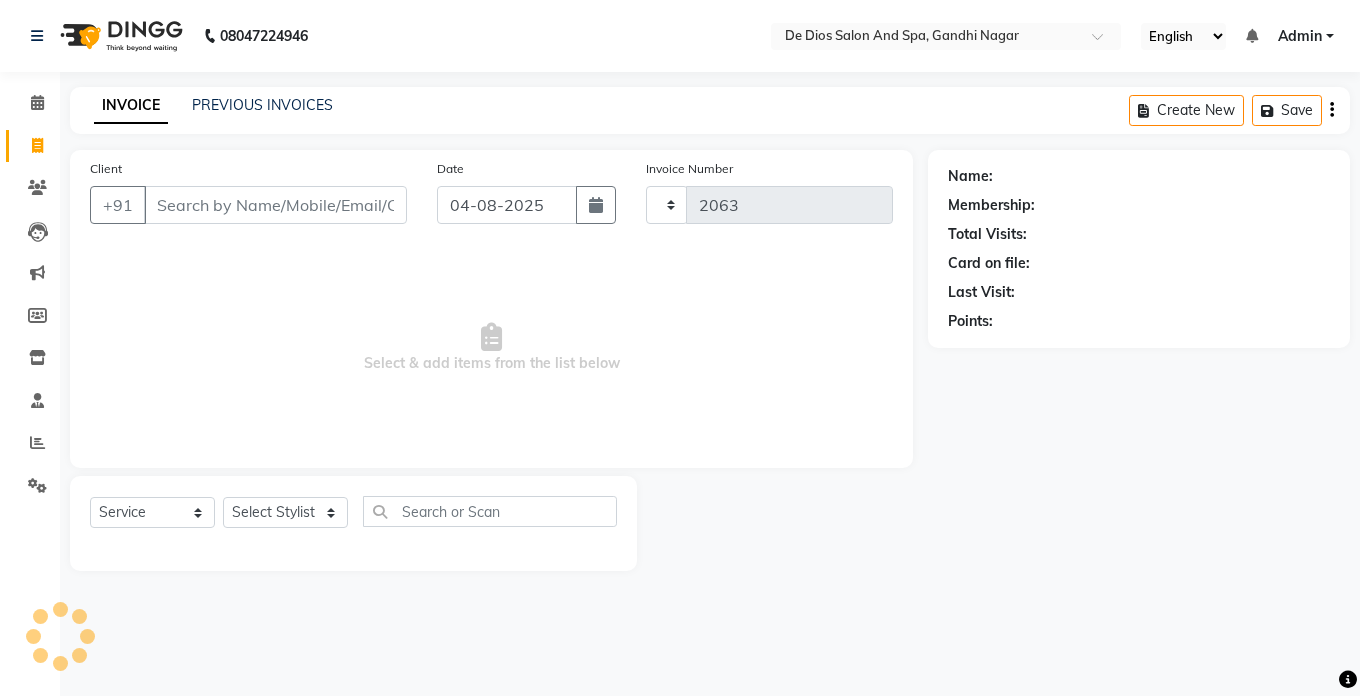 select on "6431" 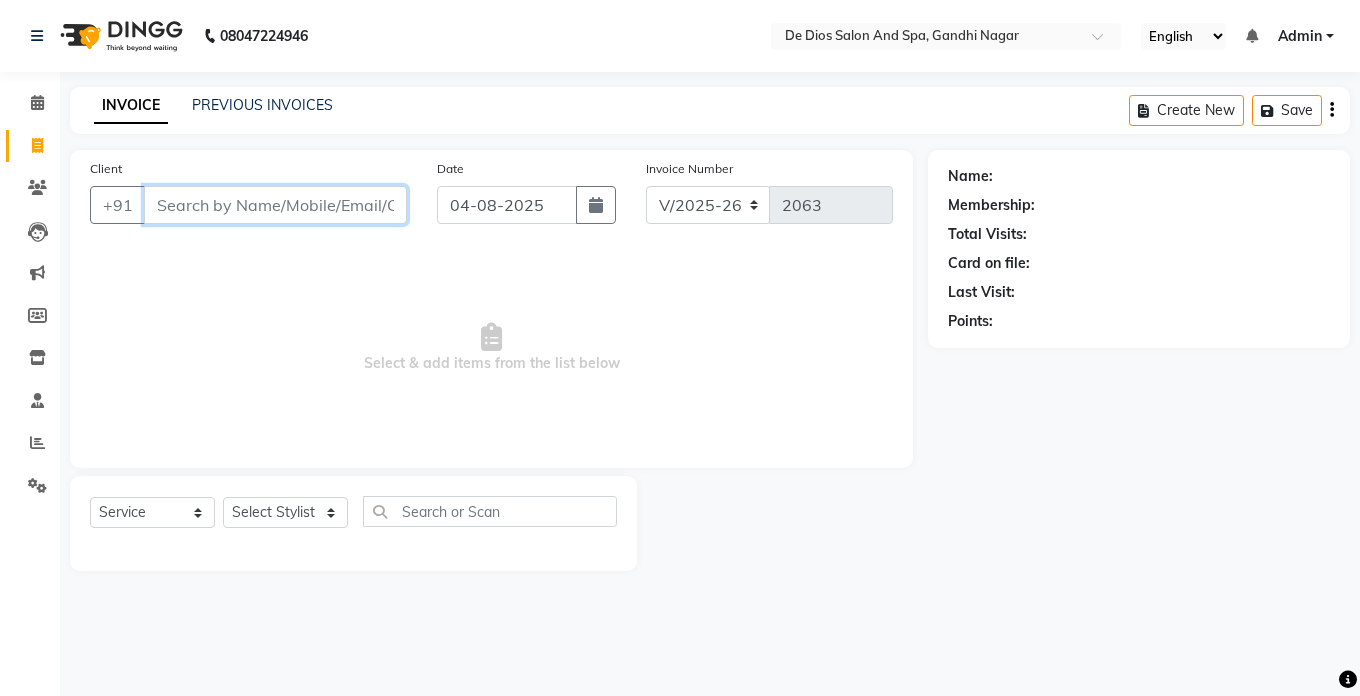 click on "Client" at bounding box center [275, 205] 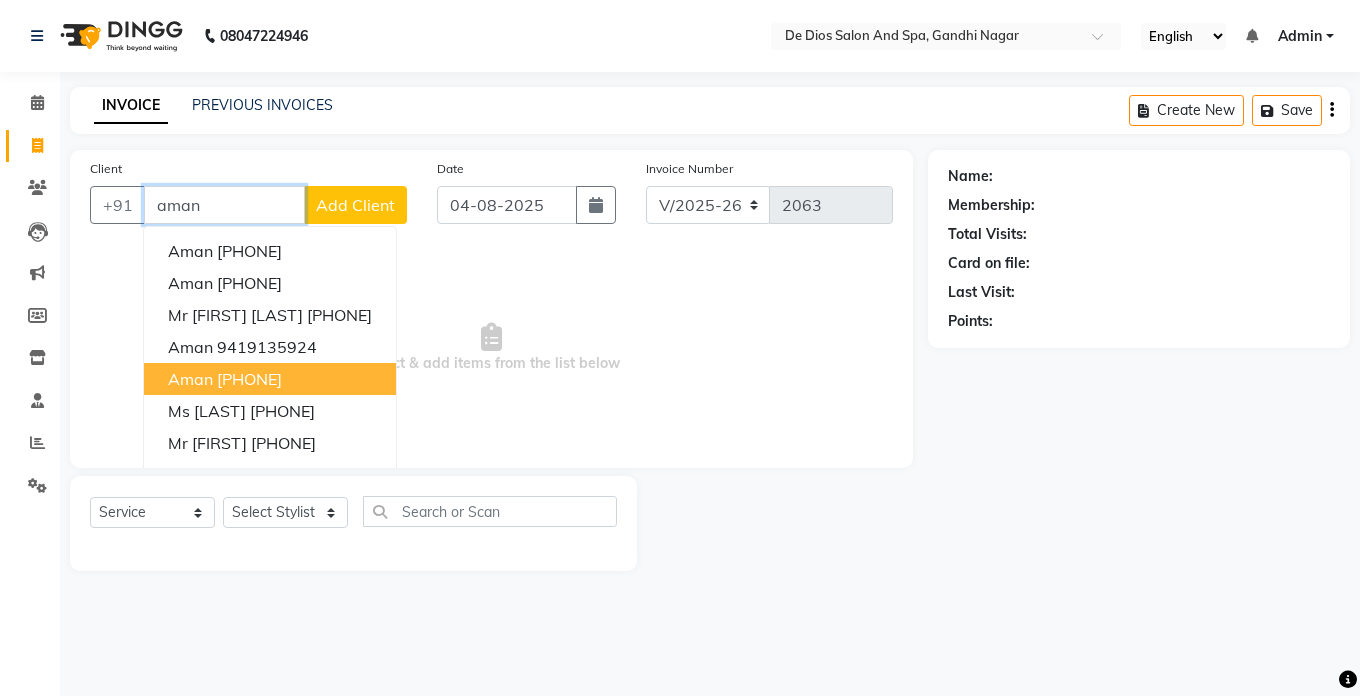 click on "[FIRST] [PHONE]" at bounding box center [270, 379] 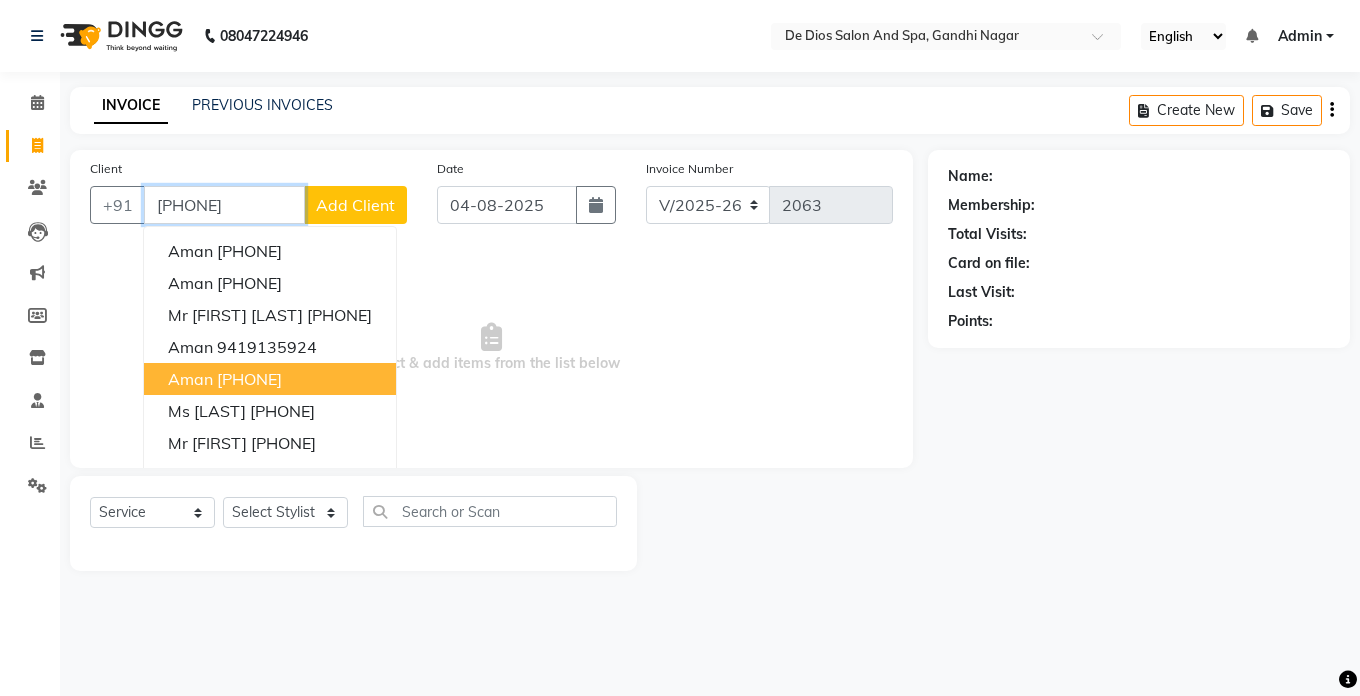 type on "[PHONE]" 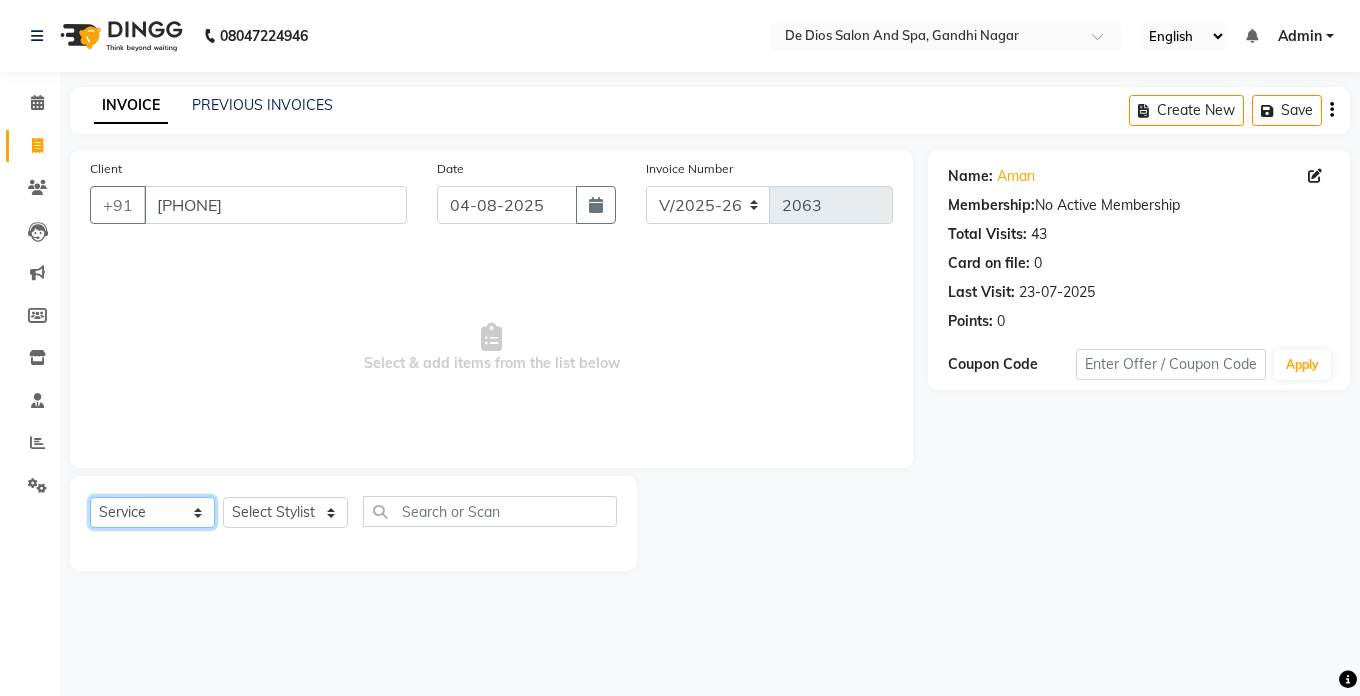 click on "Select  Service  Product  Membership  Package Voucher Prepaid Gift Card" 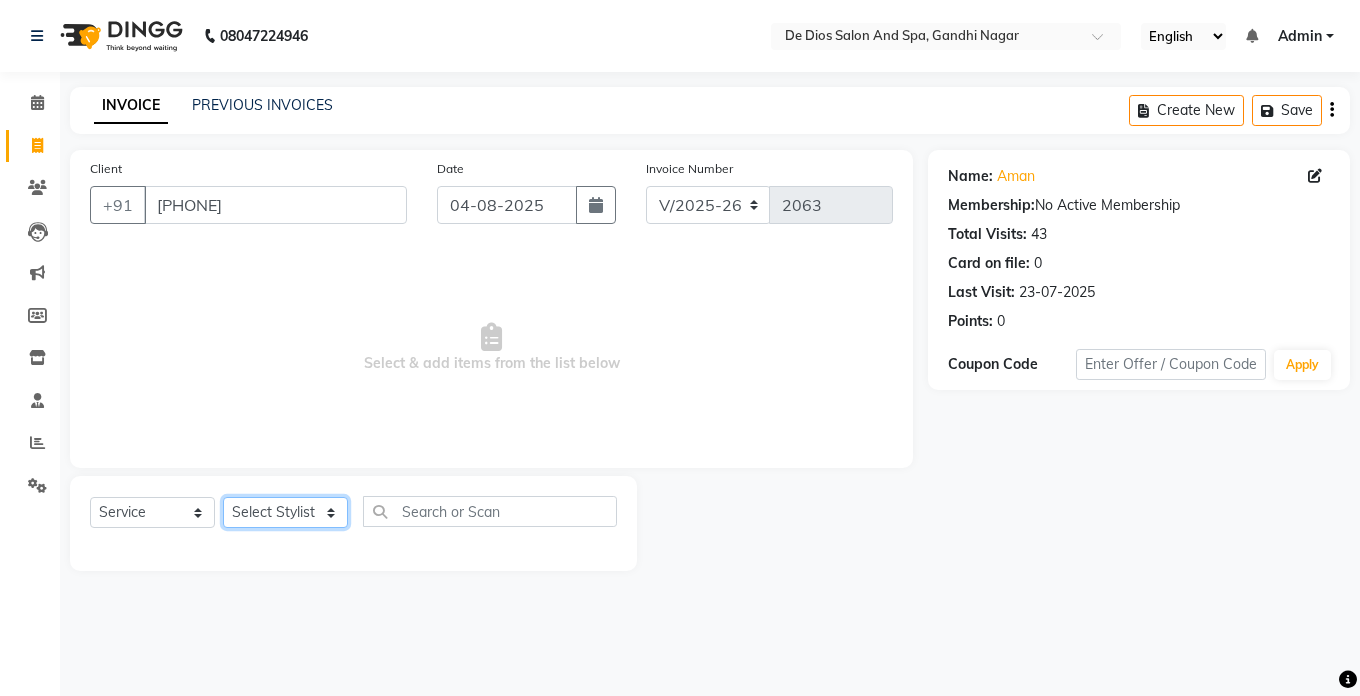 click on "Select Stylist akshay aman Arman Ashwani gunraj megha  nikita thappa nisha parveen shafali vishal vishu kumar" 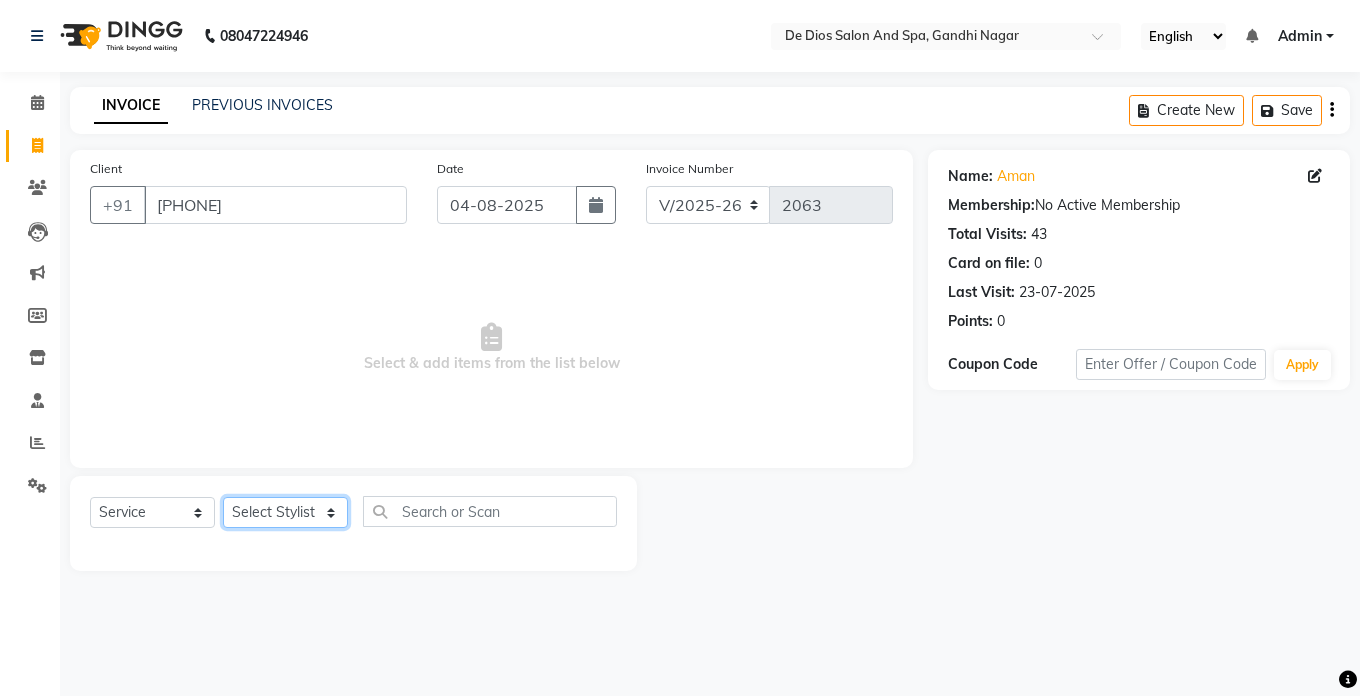 select on "49201" 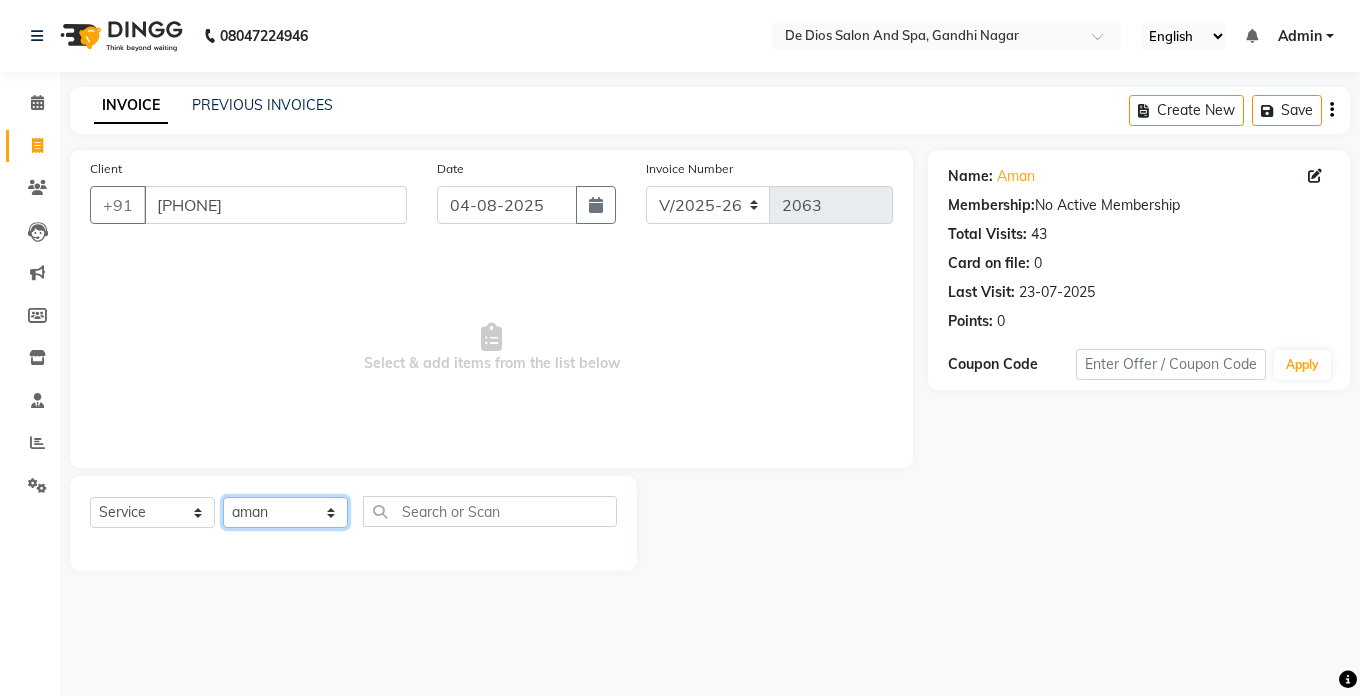 click on "Select Stylist akshay aman Arman Ashwani gunraj megha  nikita thappa nisha parveen shafali vishal vishu kumar" 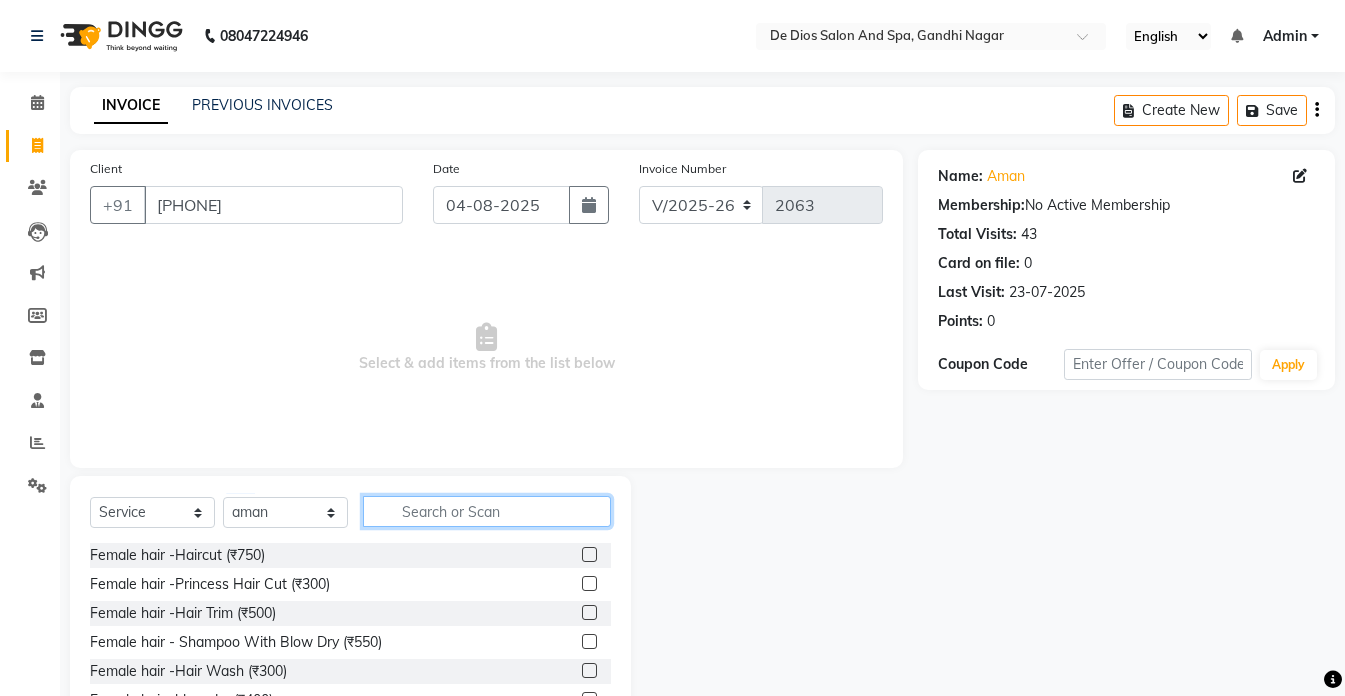 click 